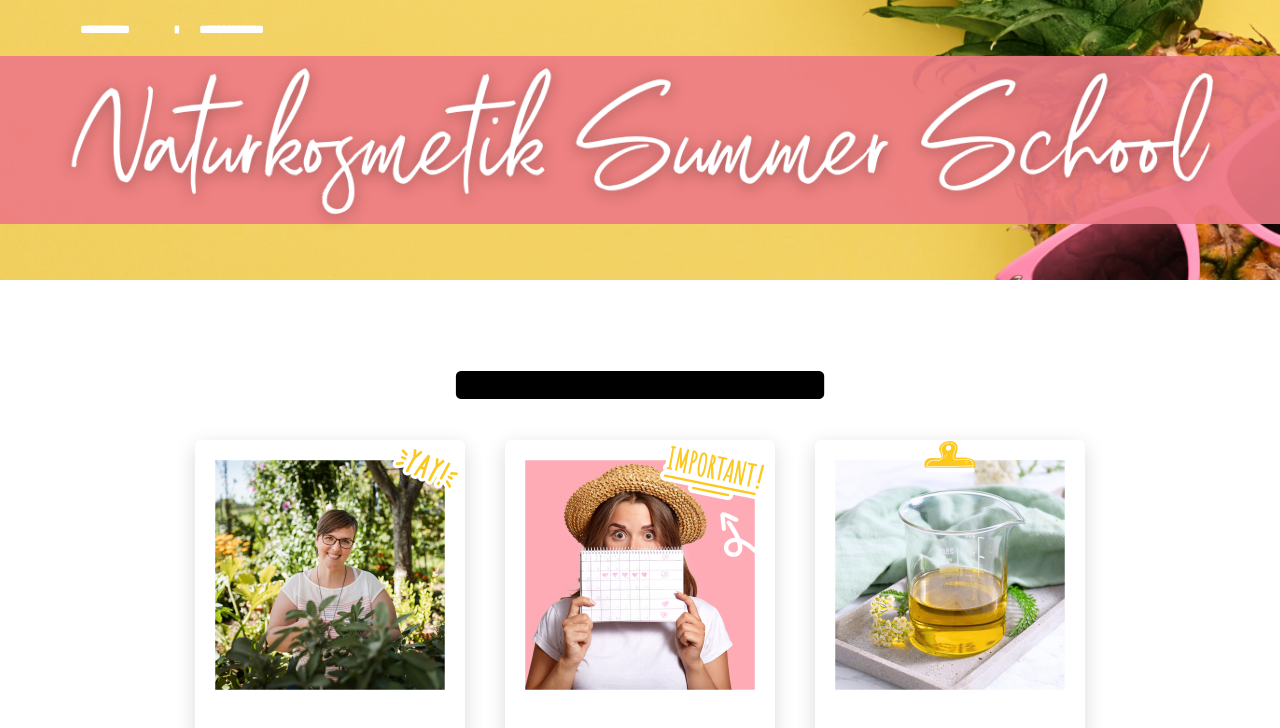 scroll, scrollTop: 154, scrollLeft: 0, axis: vertical 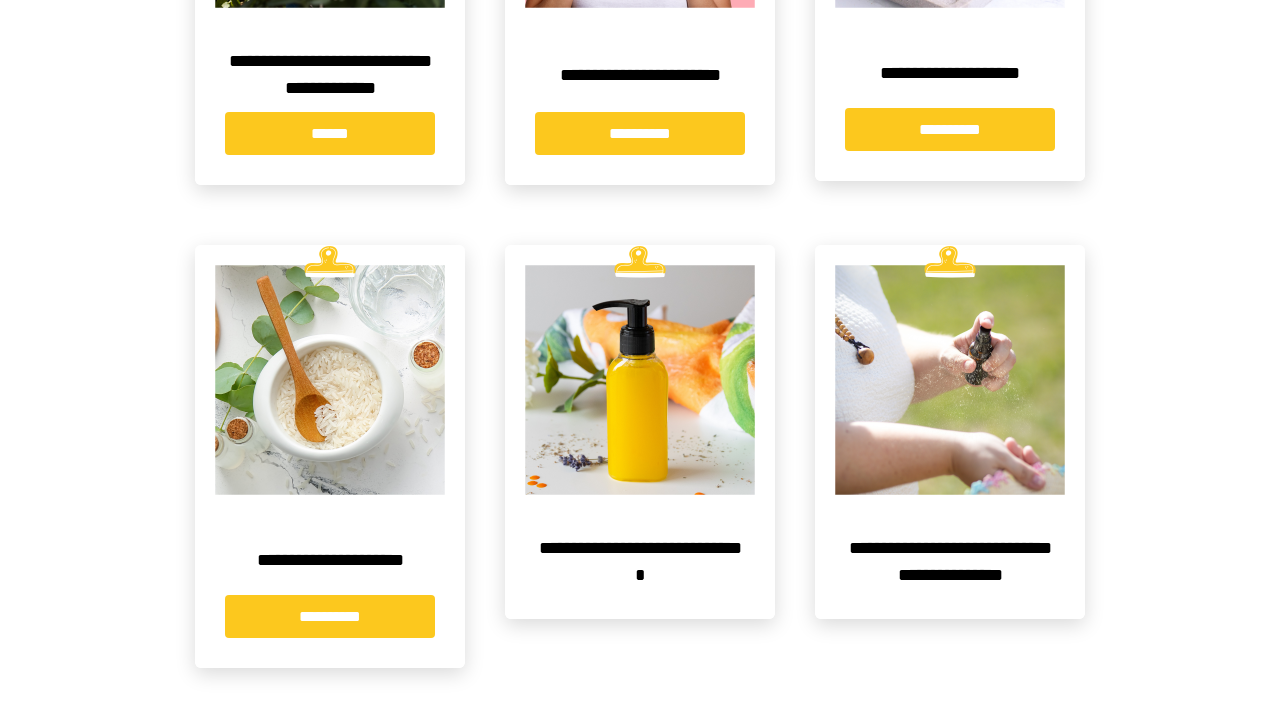 click at bounding box center (330, 380) 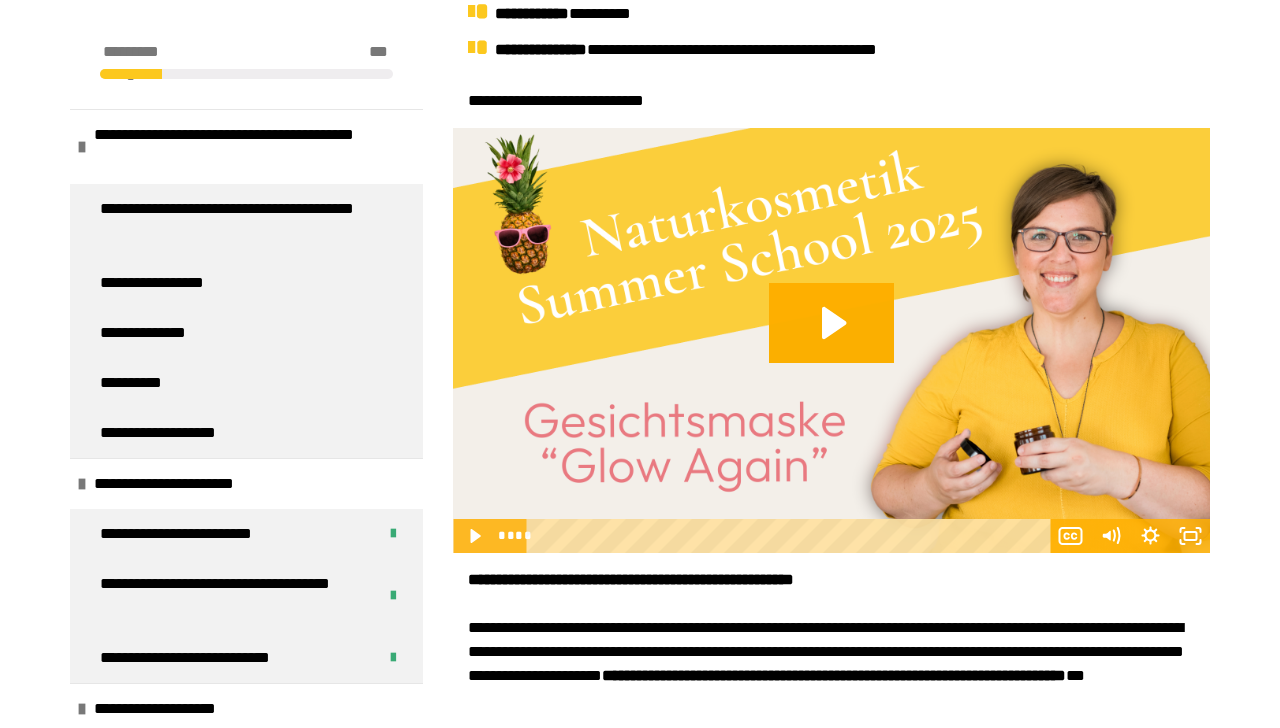 scroll, scrollTop: 737, scrollLeft: 0, axis: vertical 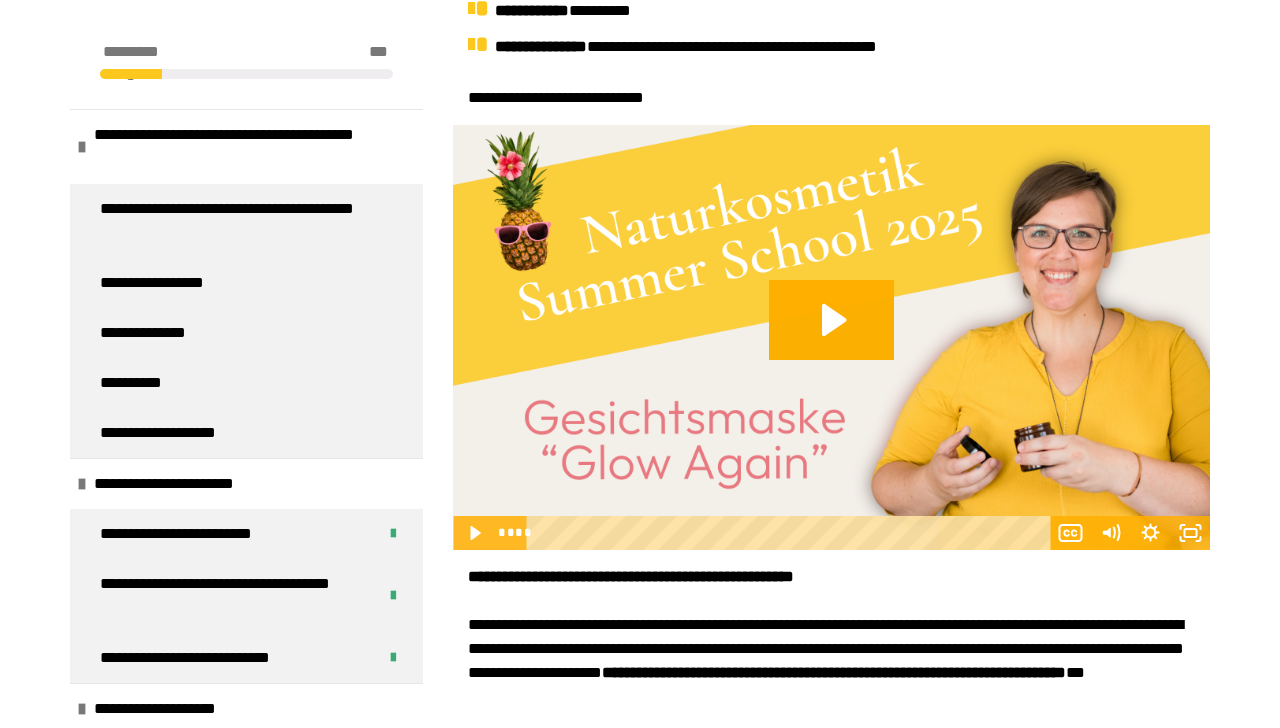 click 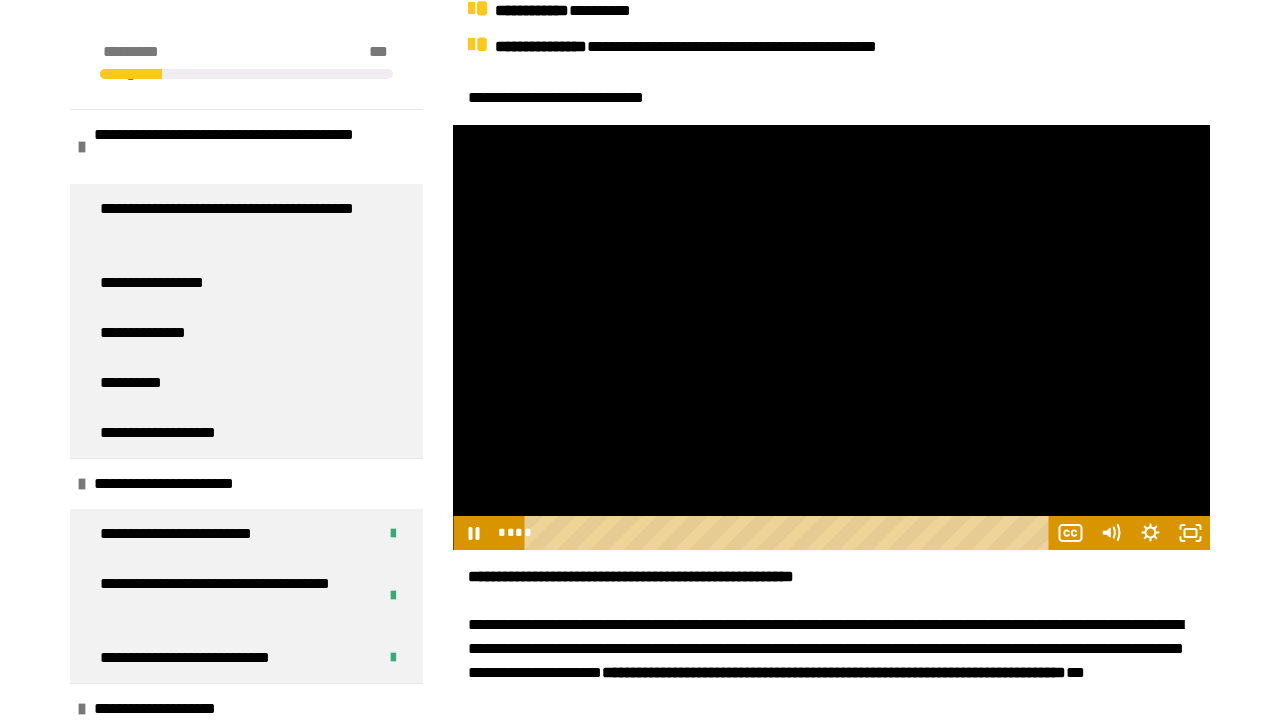 click 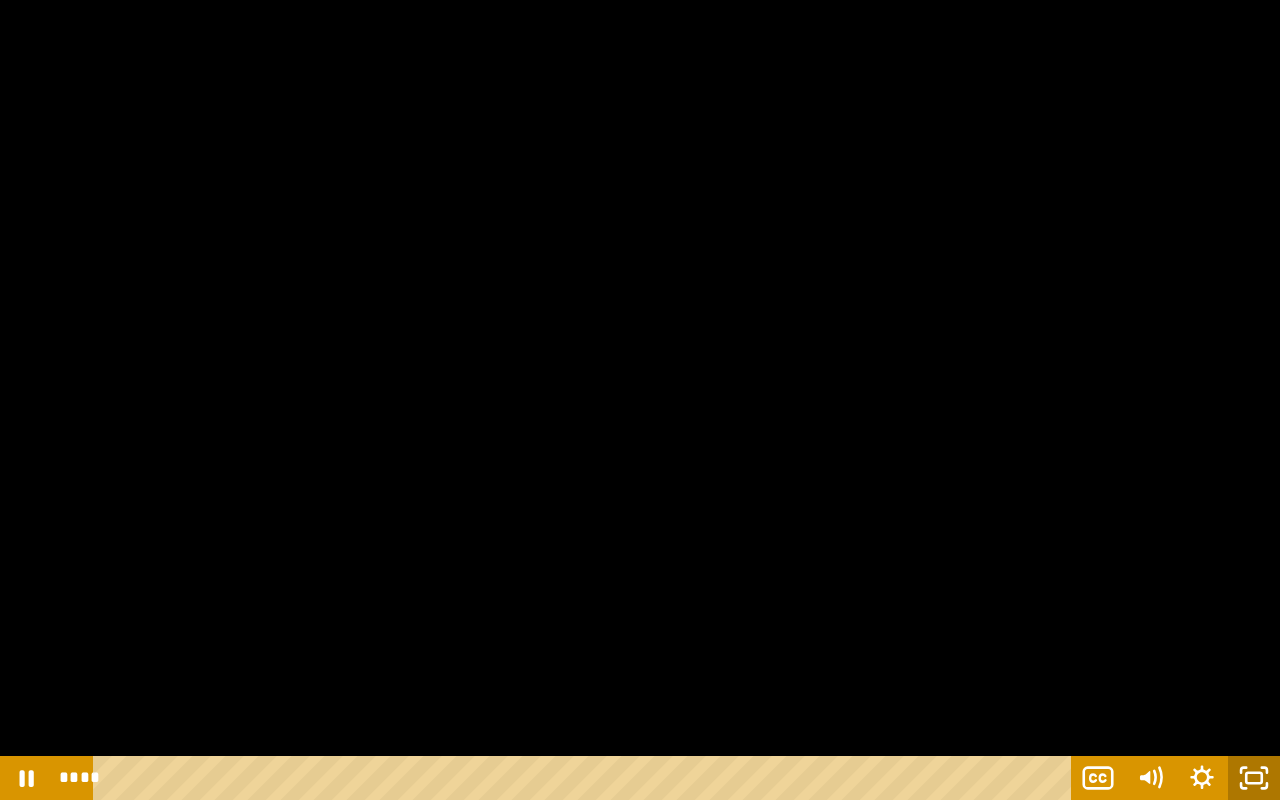 click 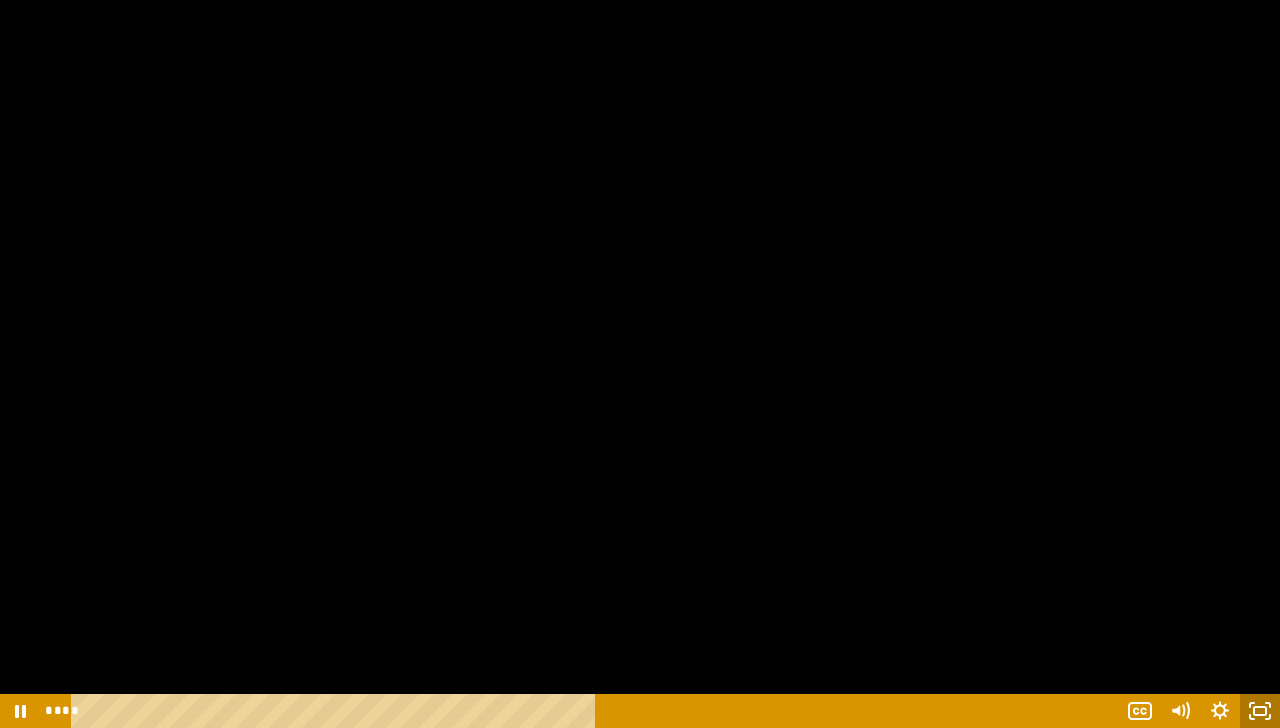 scroll, scrollTop: 314, scrollLeft: 0, axis: vertical 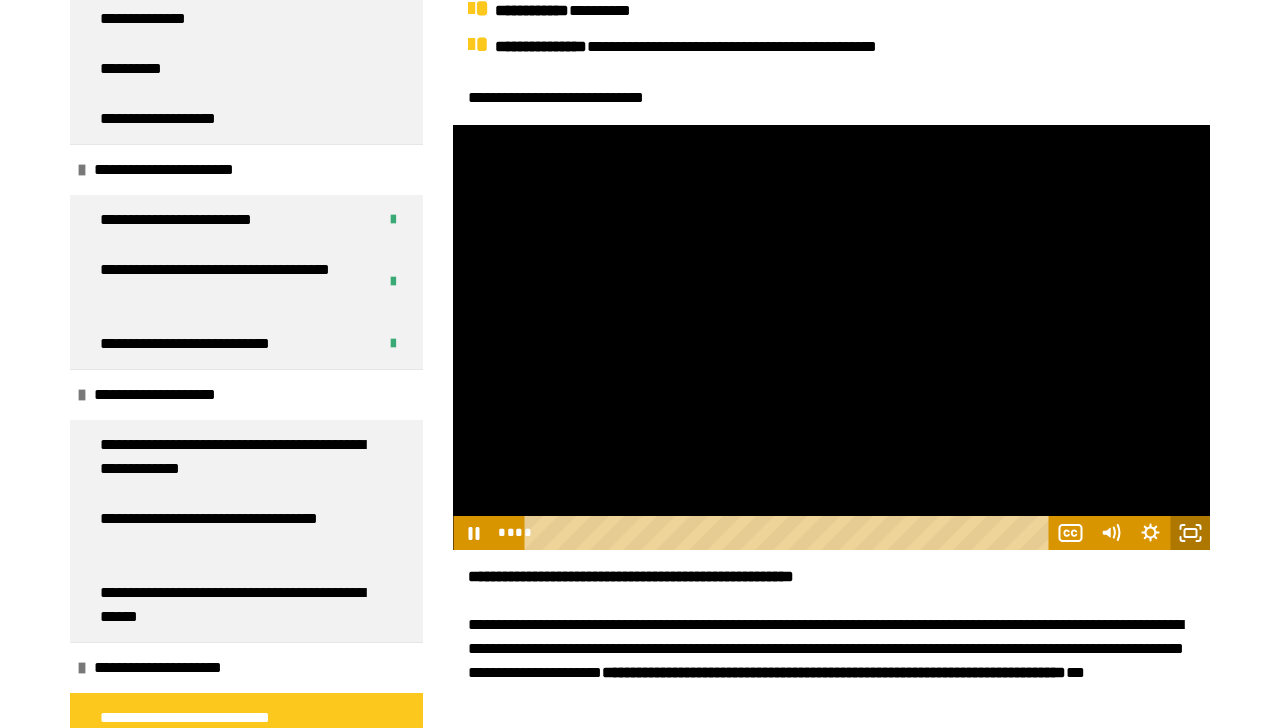 click on "**********" at bounding box center [238, 605] 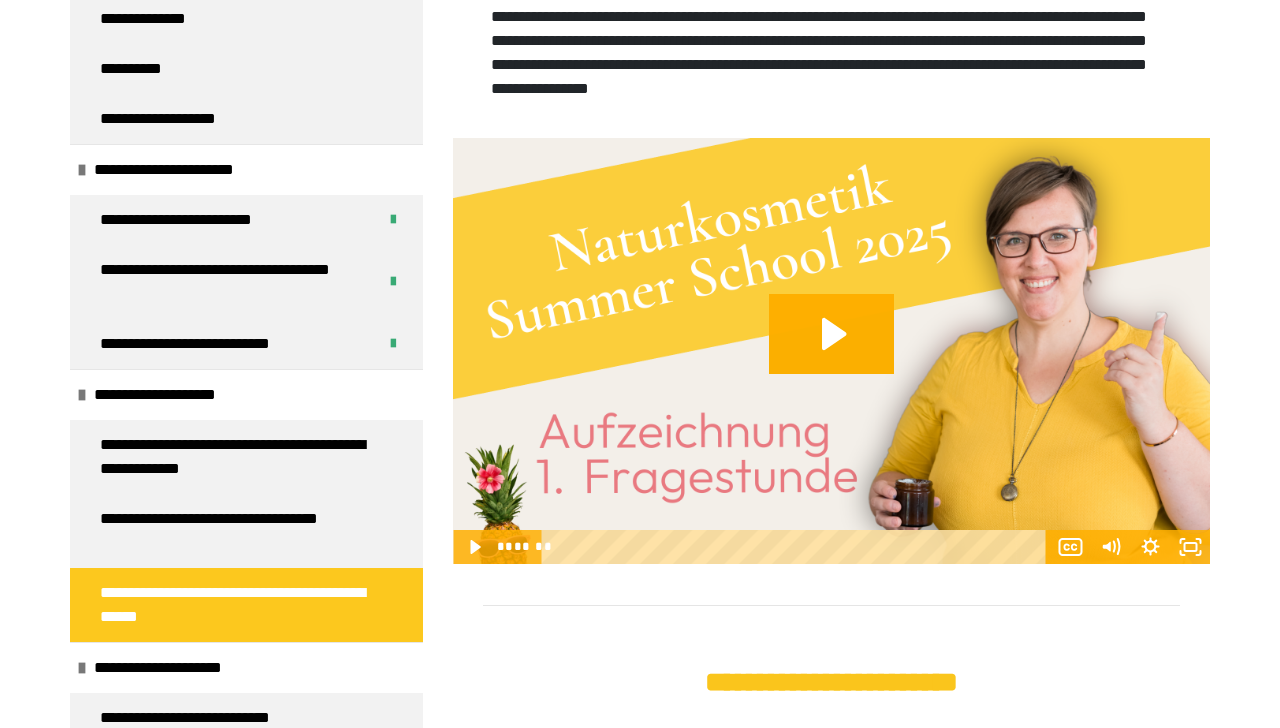 scroll, scrollTop: 571, scrollLeft: 0, axis: vertical 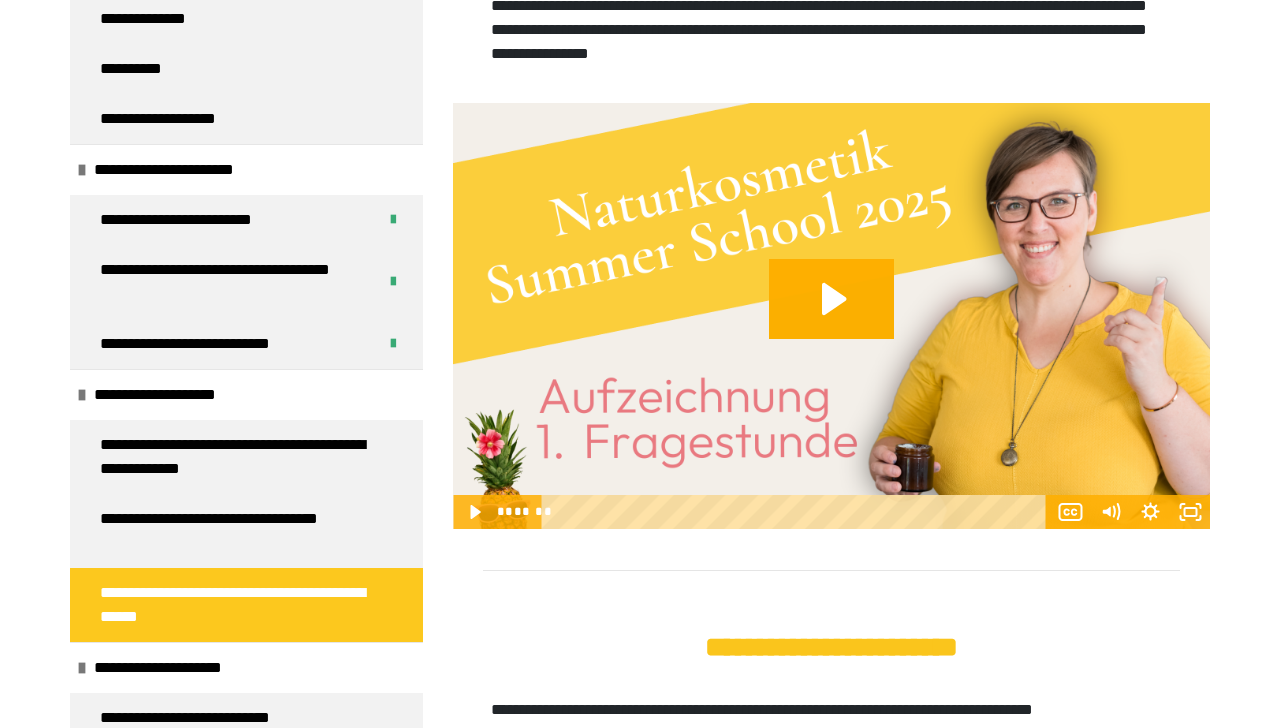 click 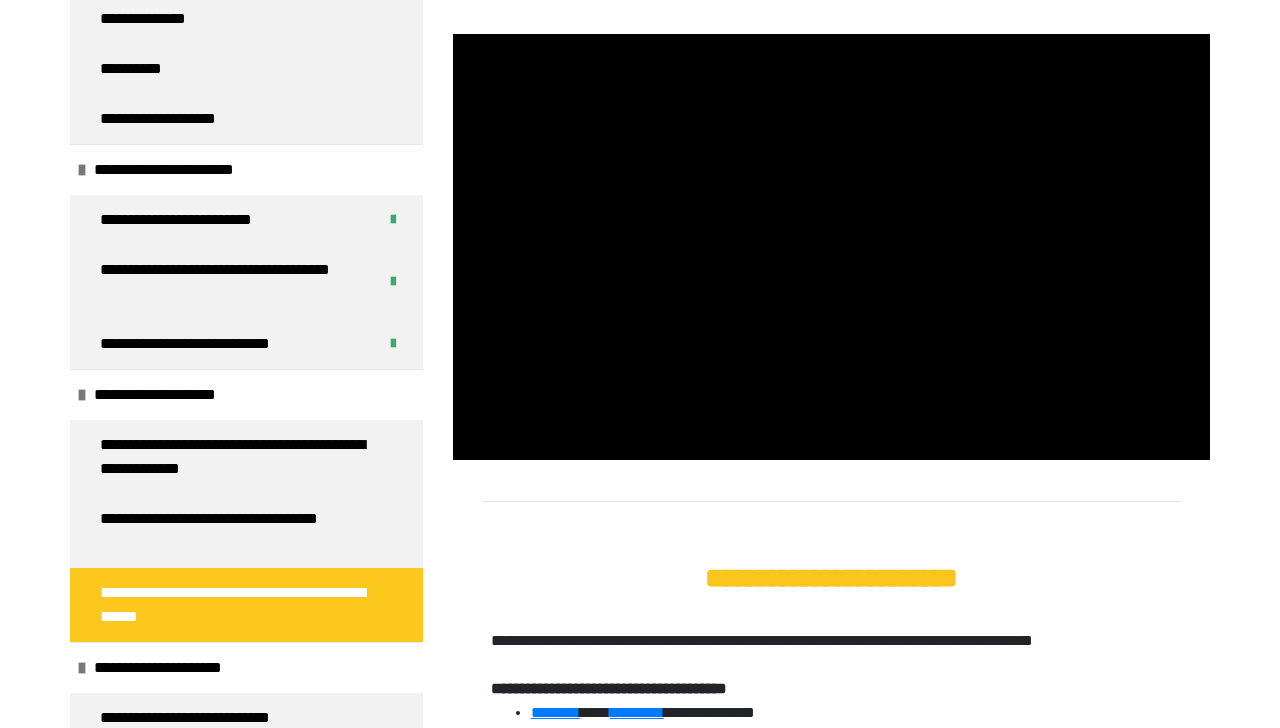 scroll, scrollTop: 657, scrollLeft: 0, axis: vertical 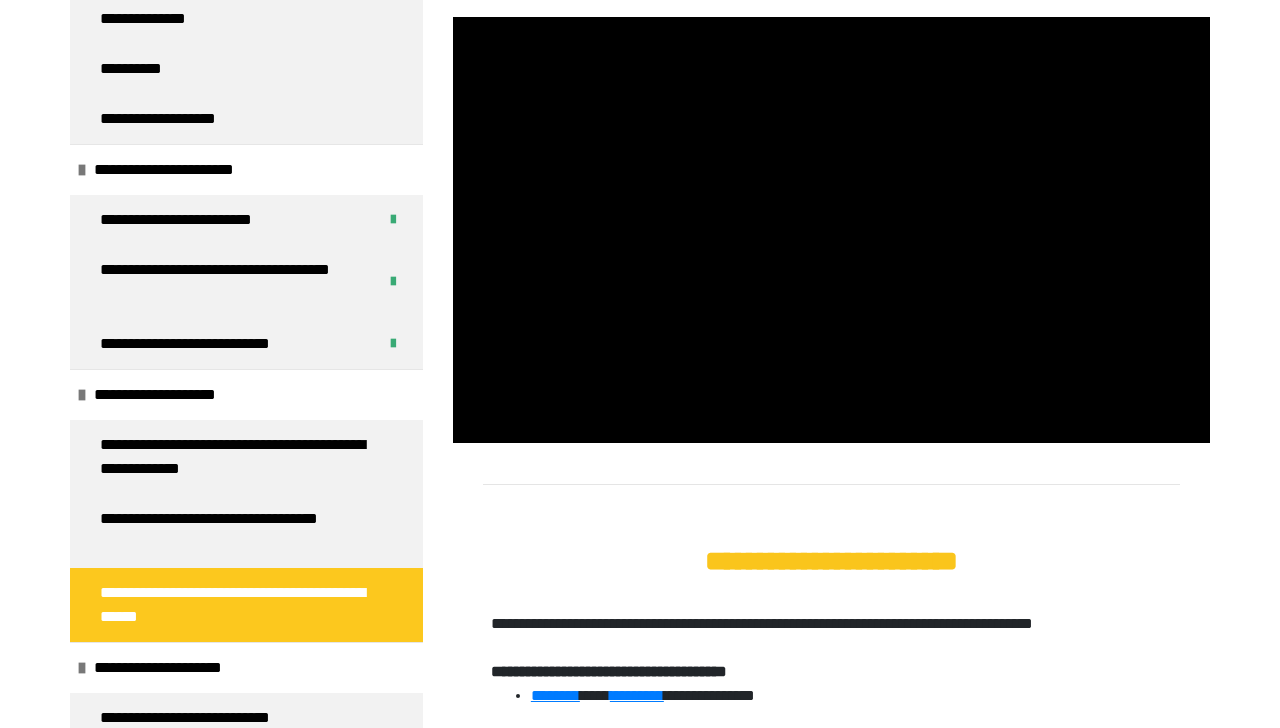click at bounding box center [831, 230] 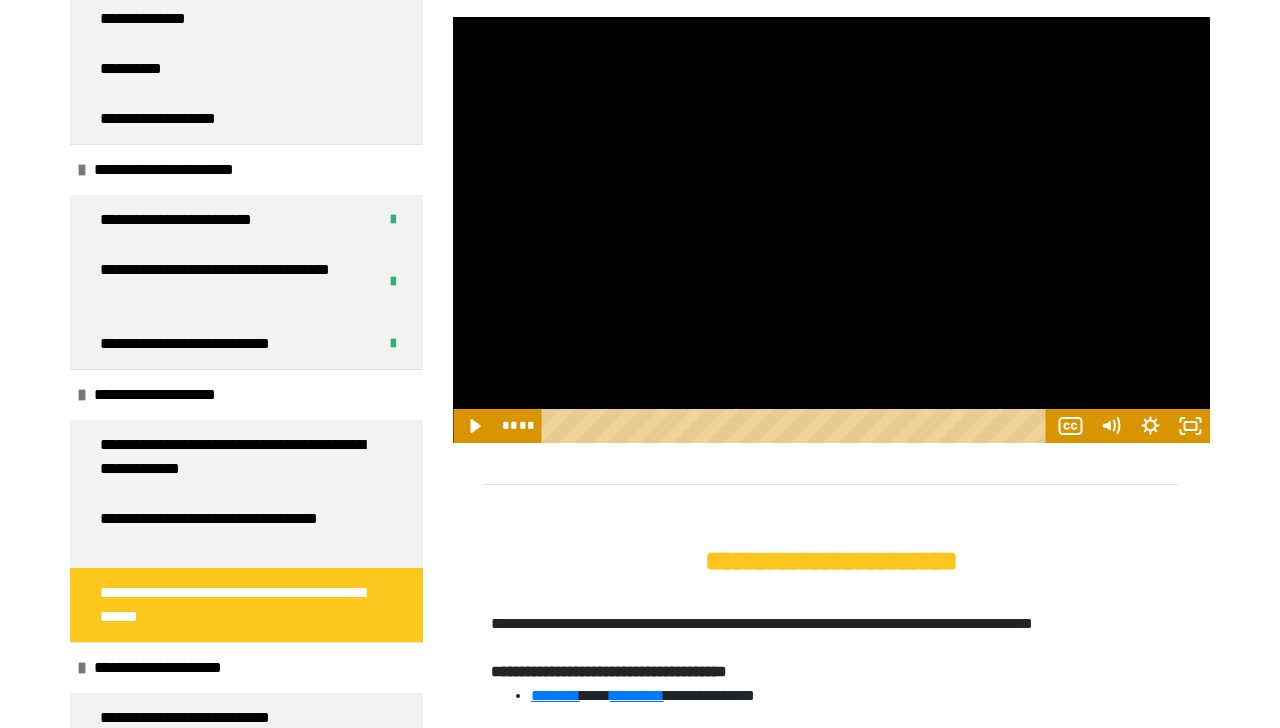 click 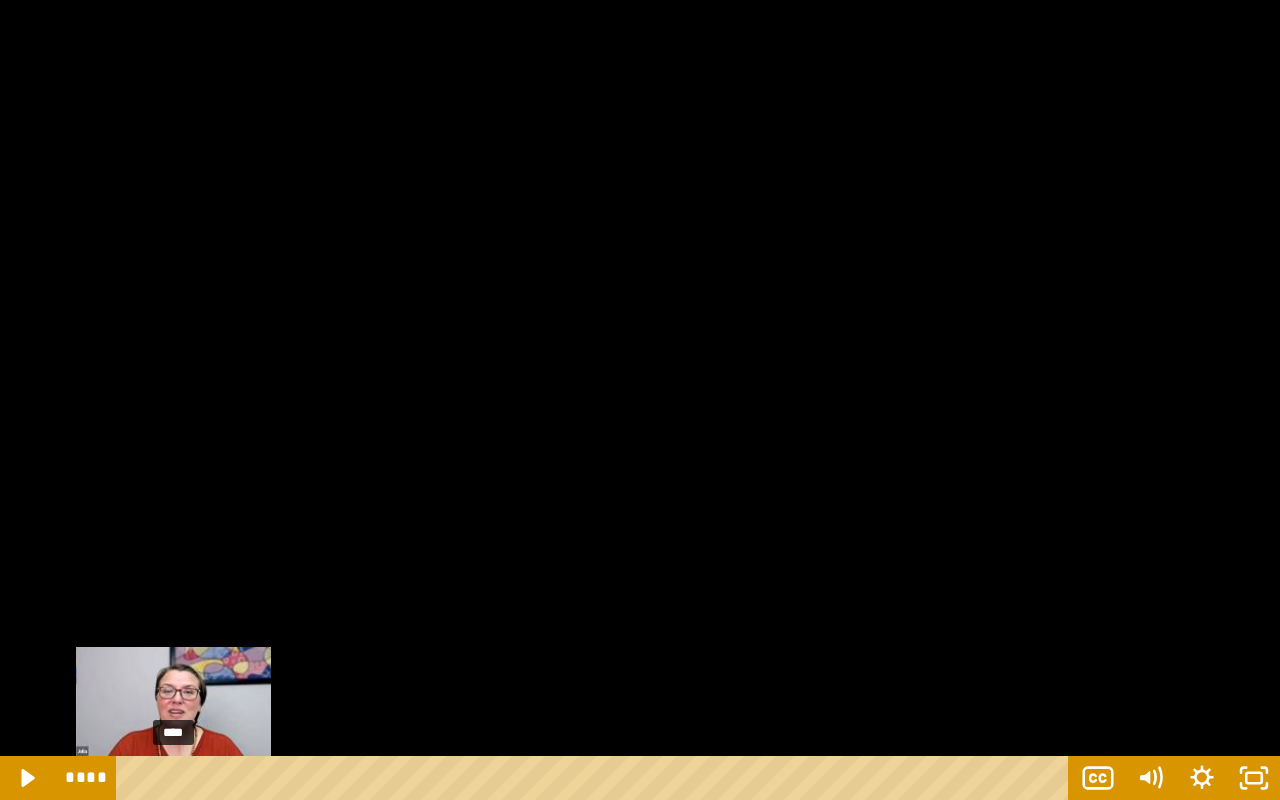 click on "****" at bounding box center (596, 778) 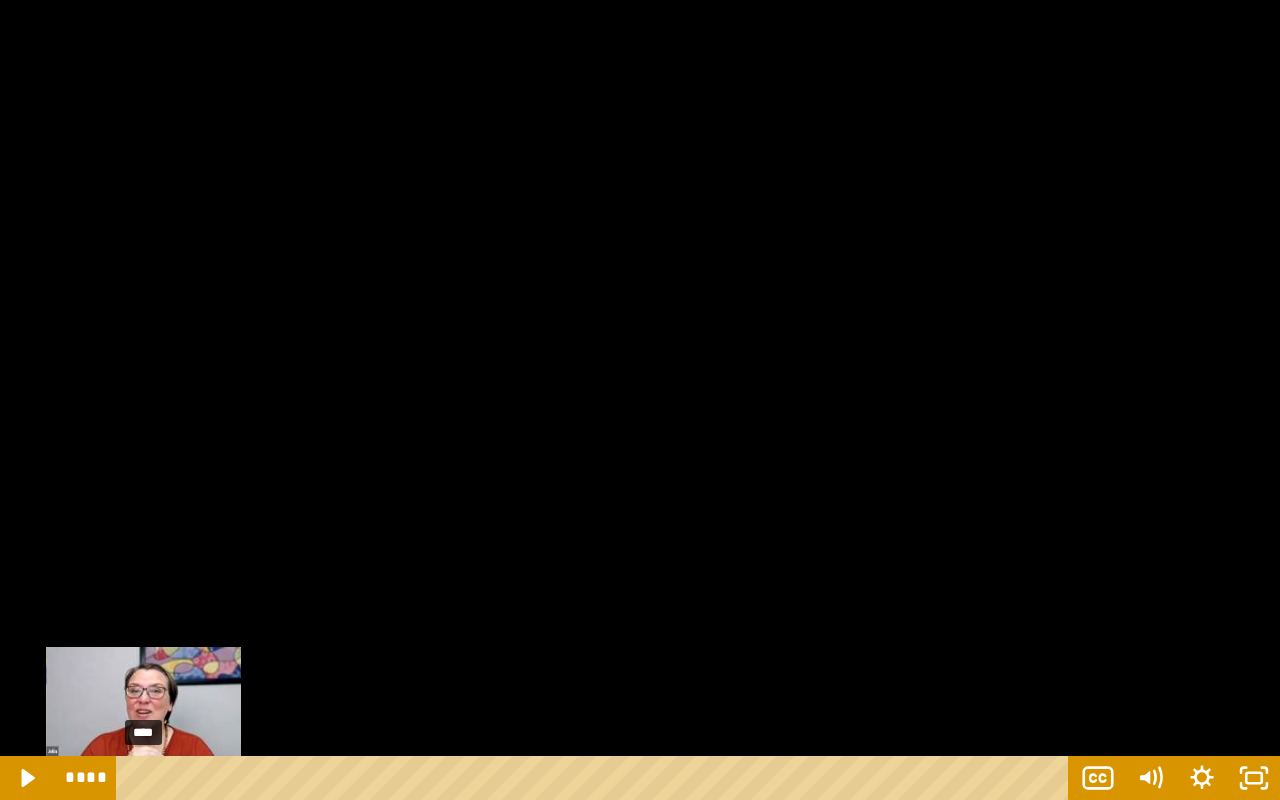 click on "****" at bounding box center (596, 778) 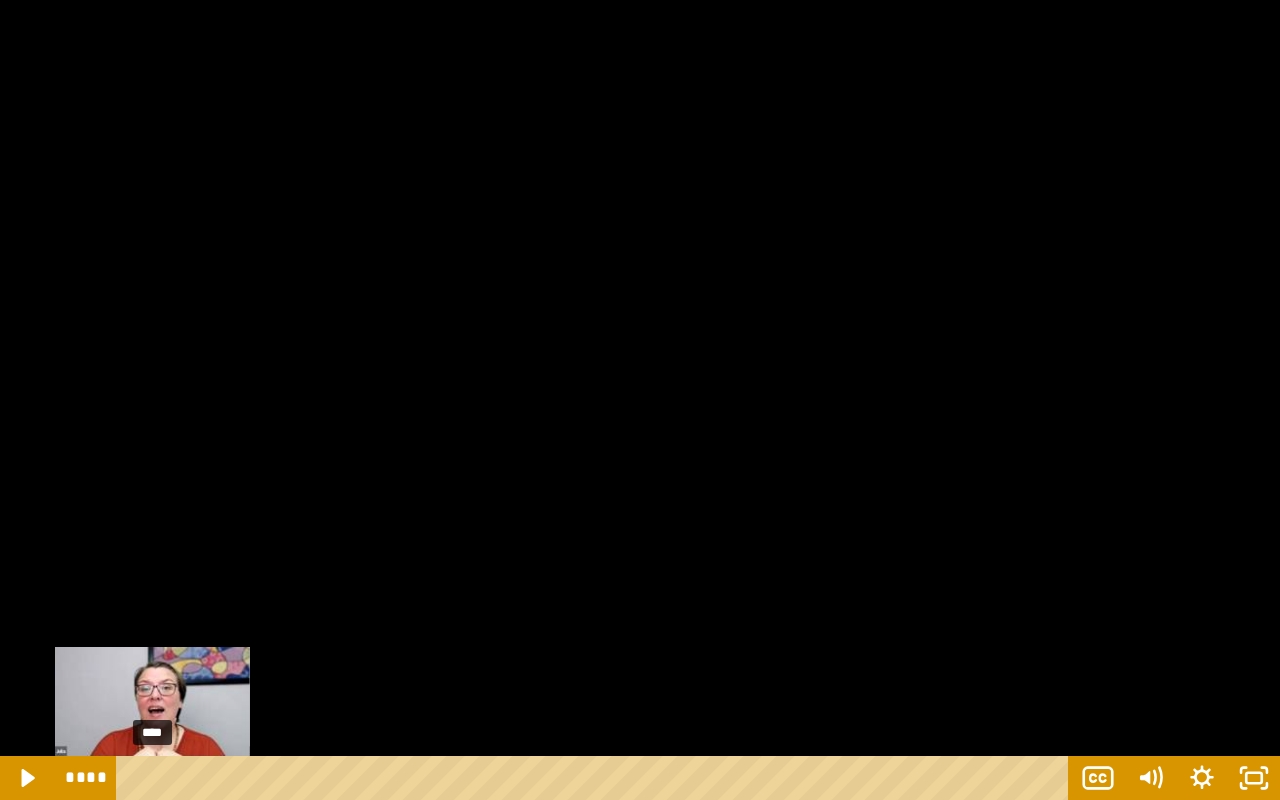 click on "****" at bounding box center (596, 778) 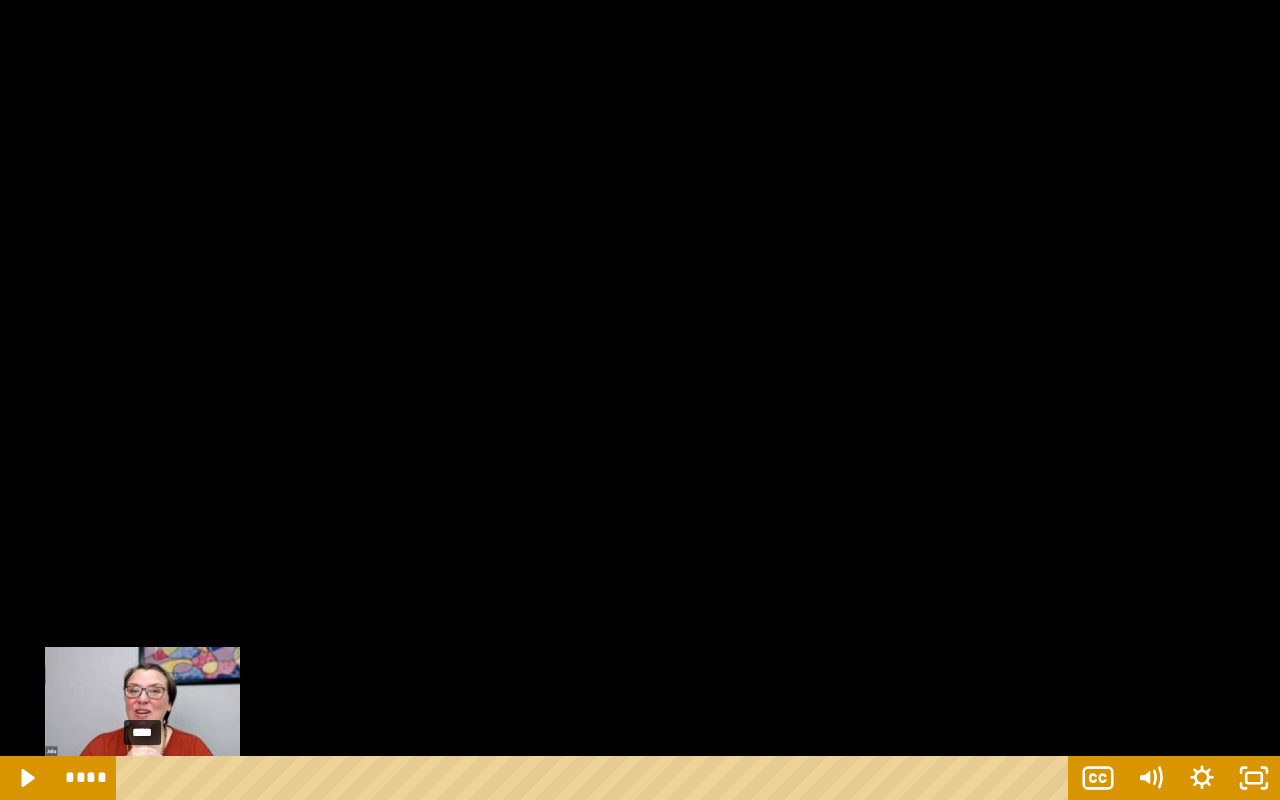 click on "****" at bounding box center [596, 778] 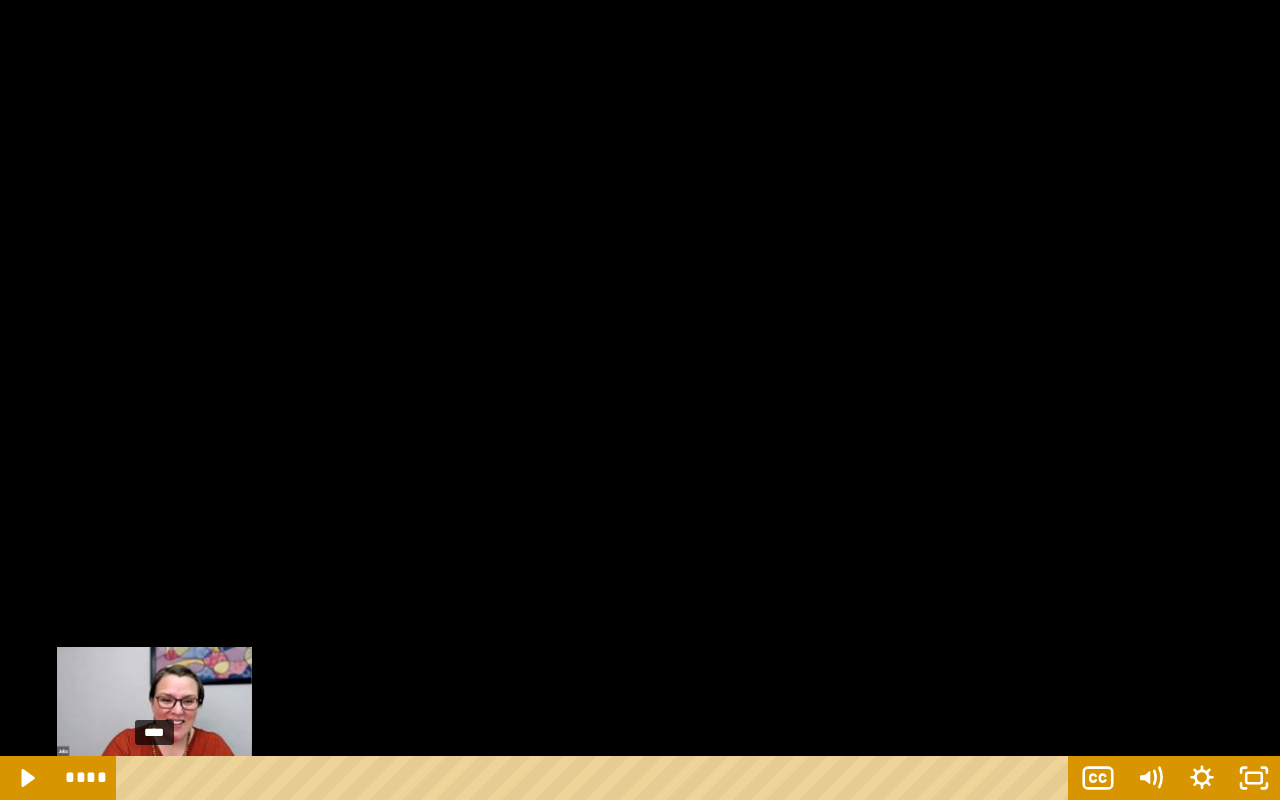 click at bounding box center (154, 778) 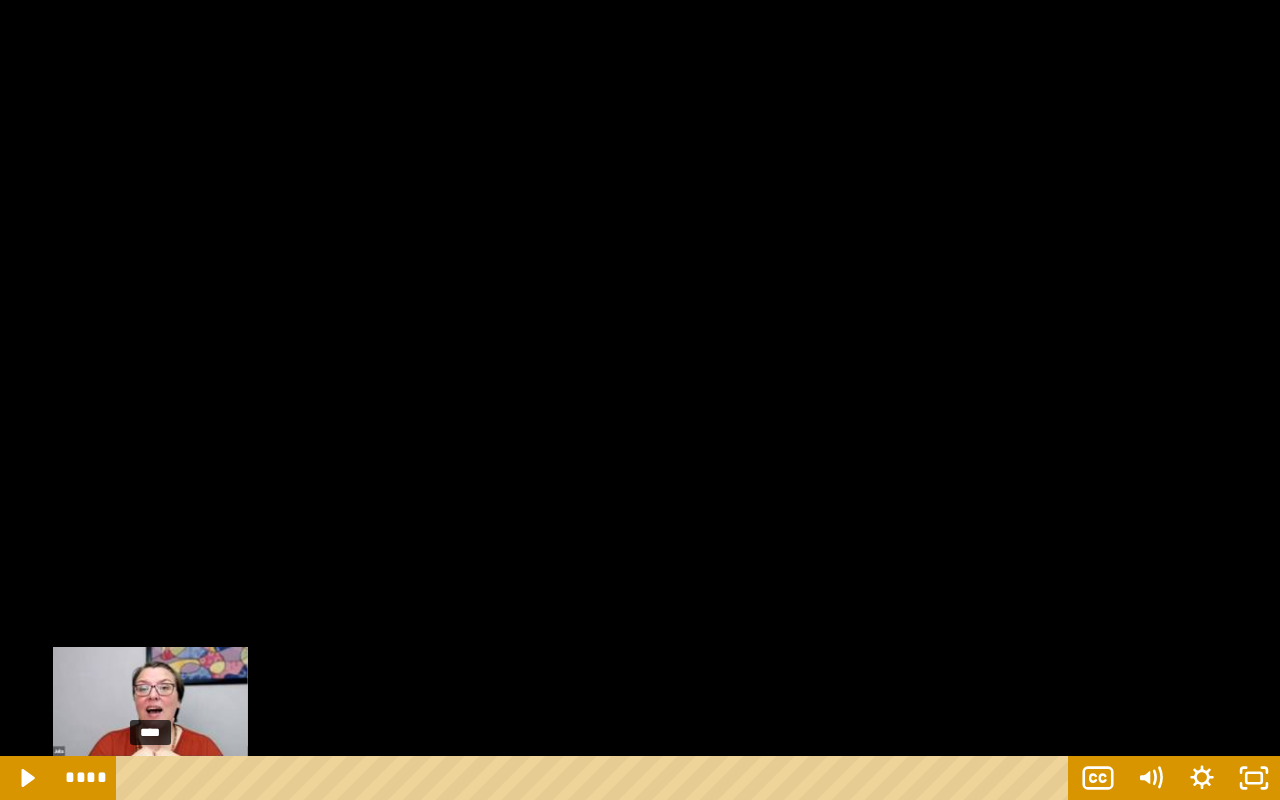 click at bounding box center (150, 778) 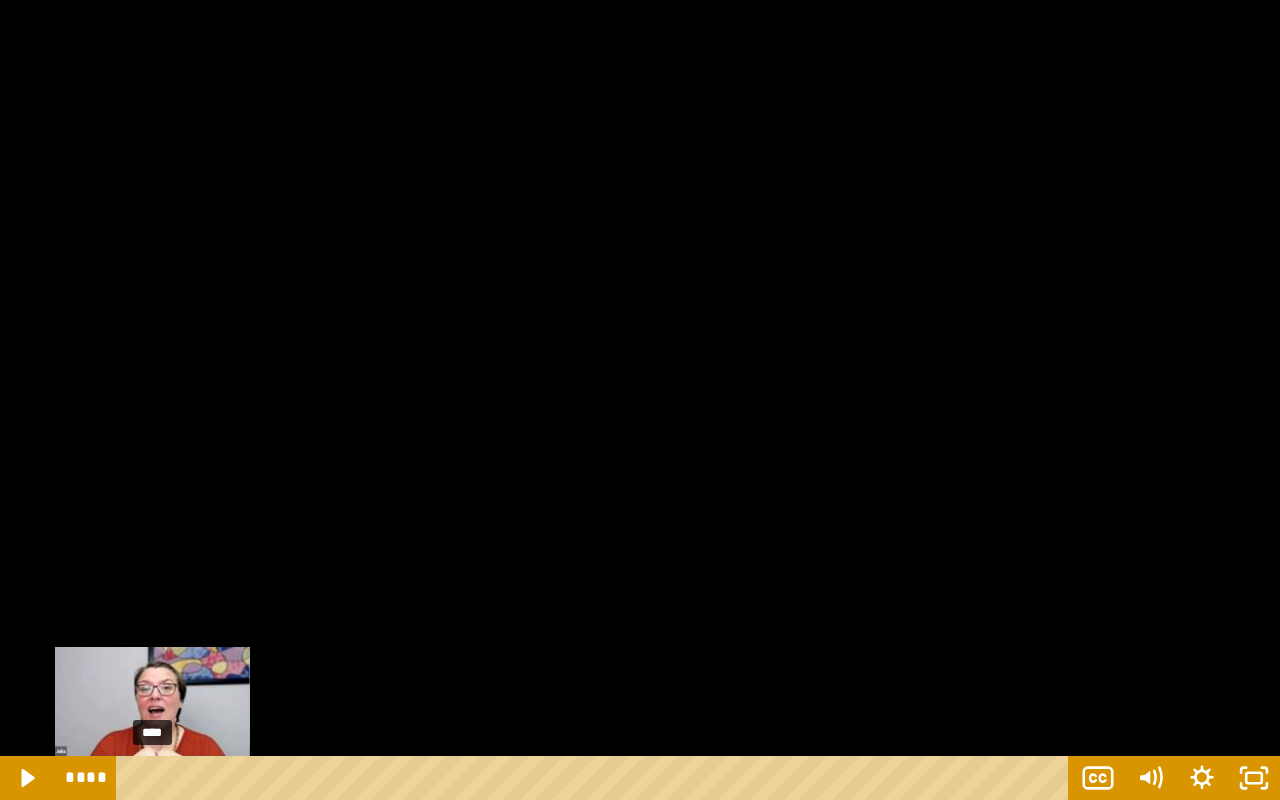 click on "****" at bounding box center (596, 778) 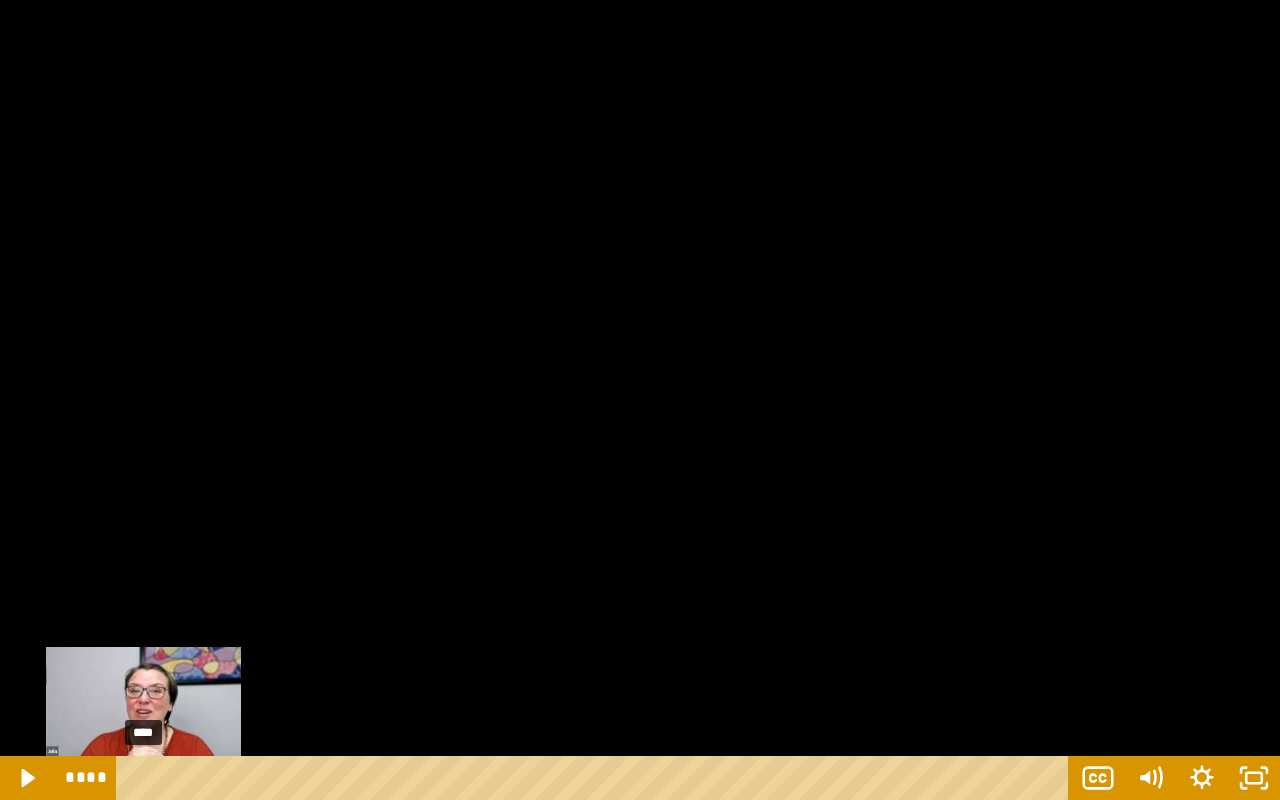click on "****" at bounding box center (596, 778) 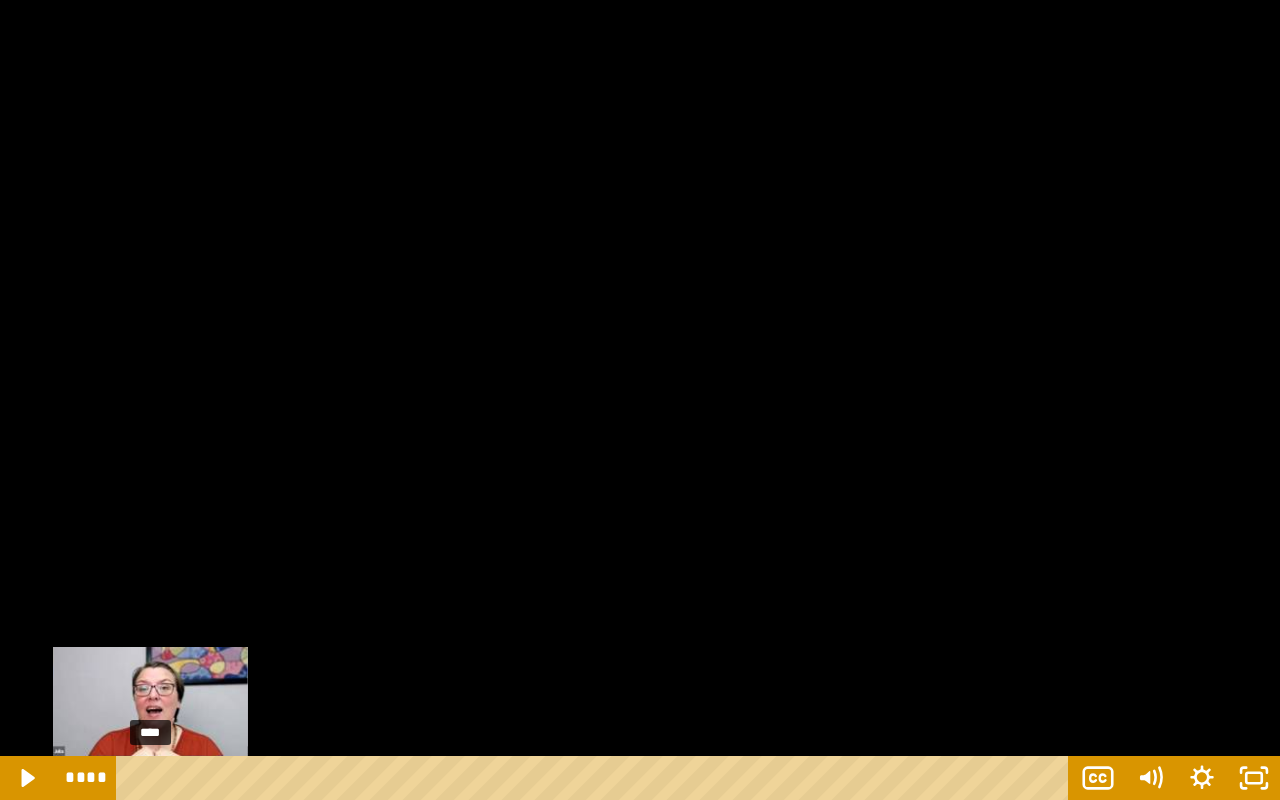 click on "****" at bounding box center [596, 778] 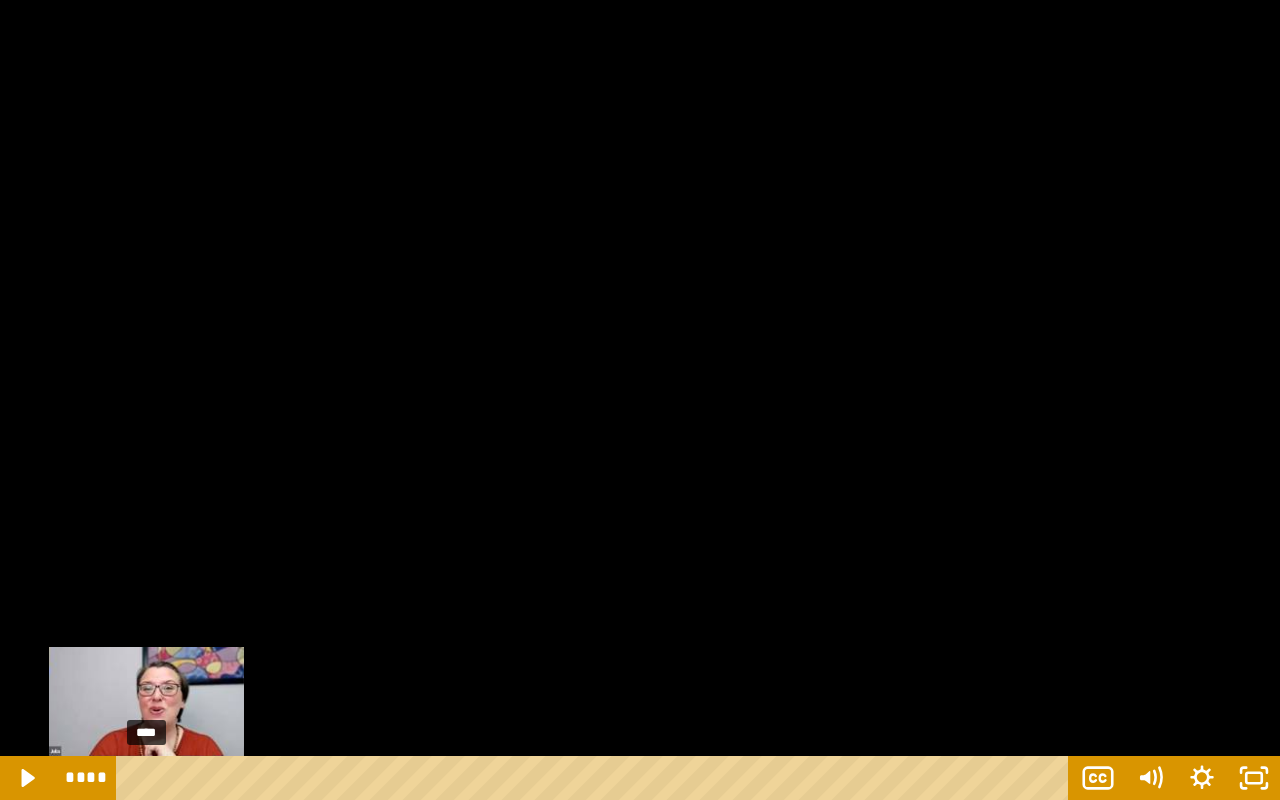 click 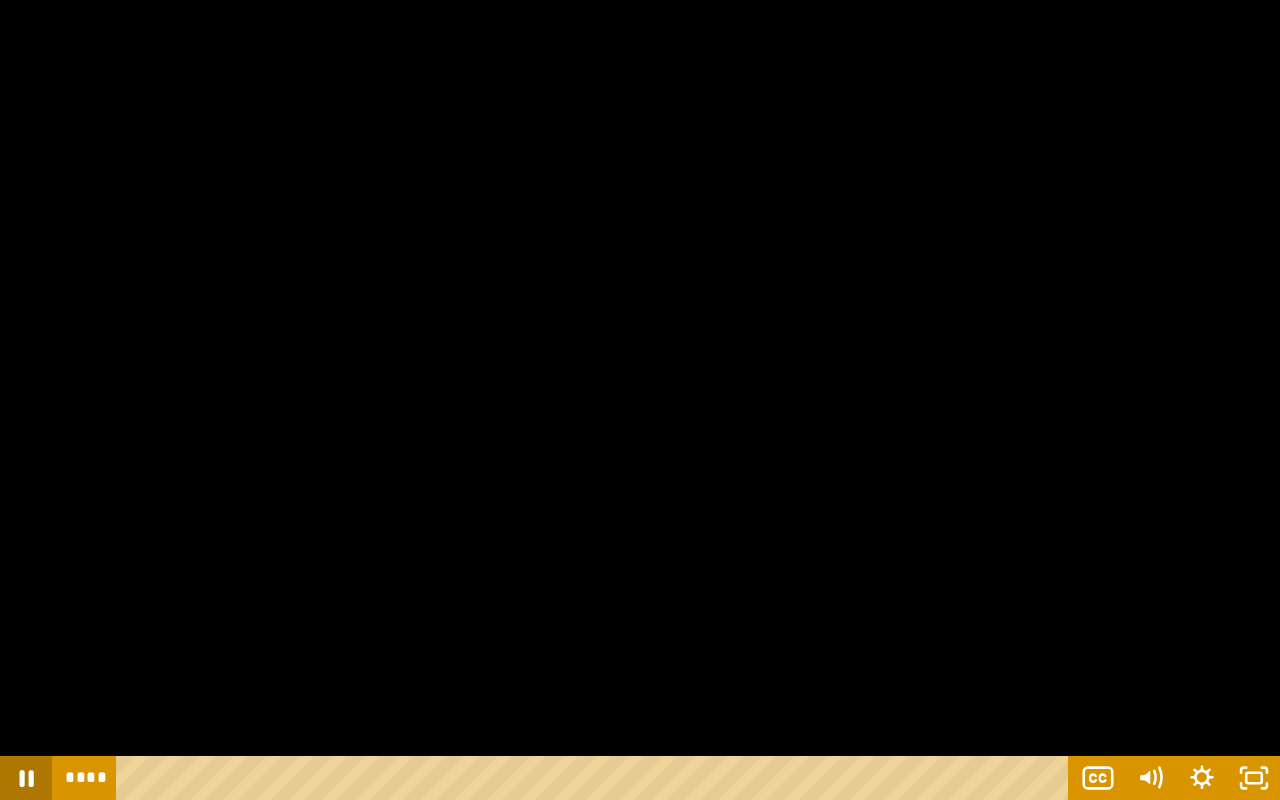 click 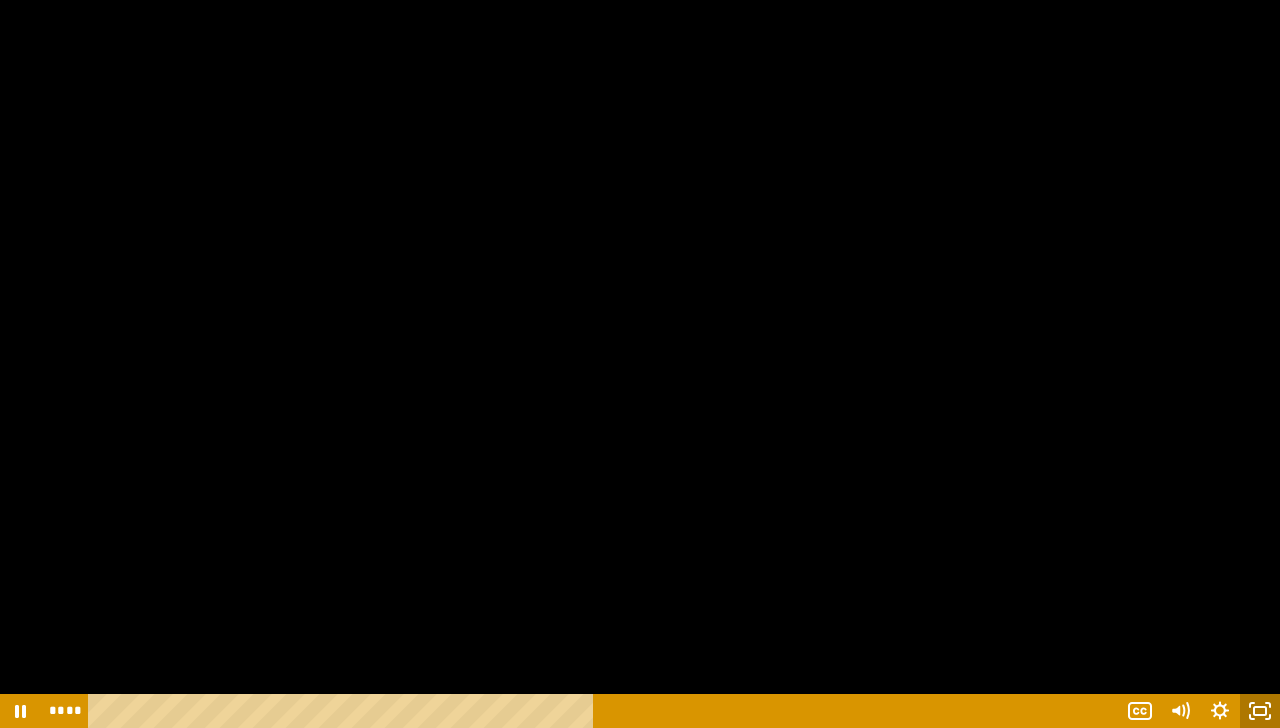 scroll, scrollTop: 596, scrollLeft: 0, axis: vertical 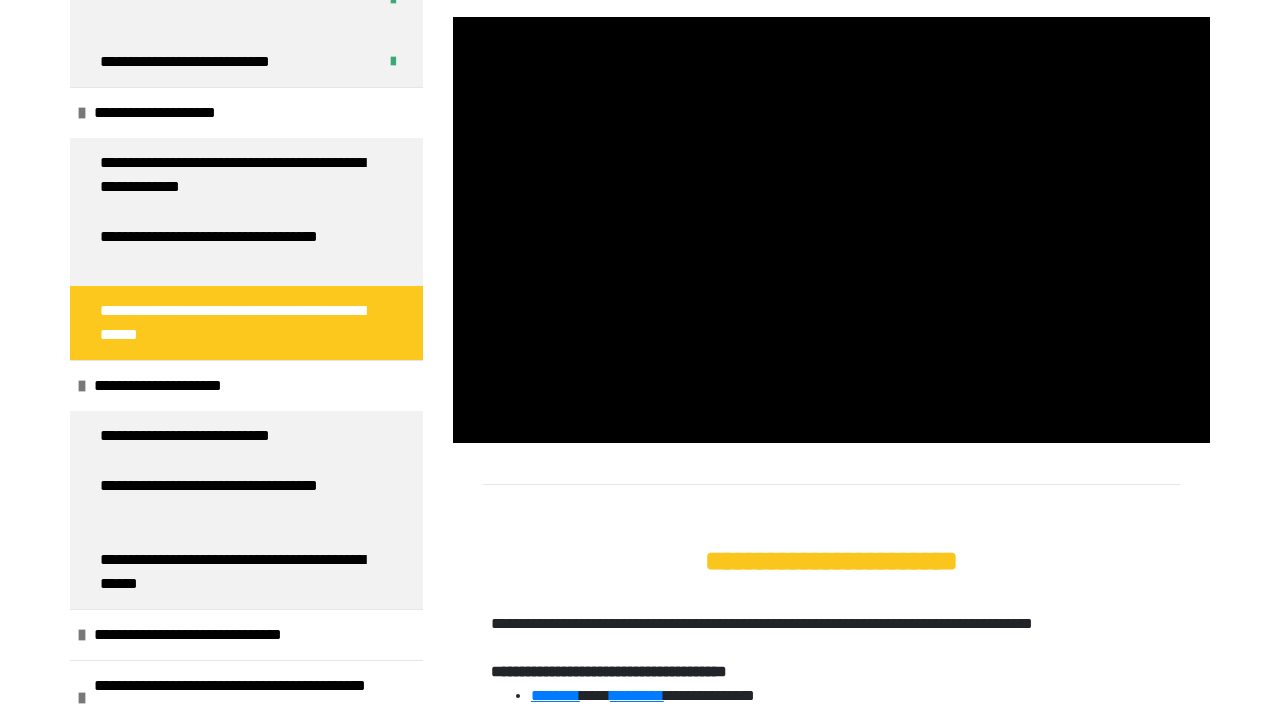 click on "**********" at bounding box center [238, 572] 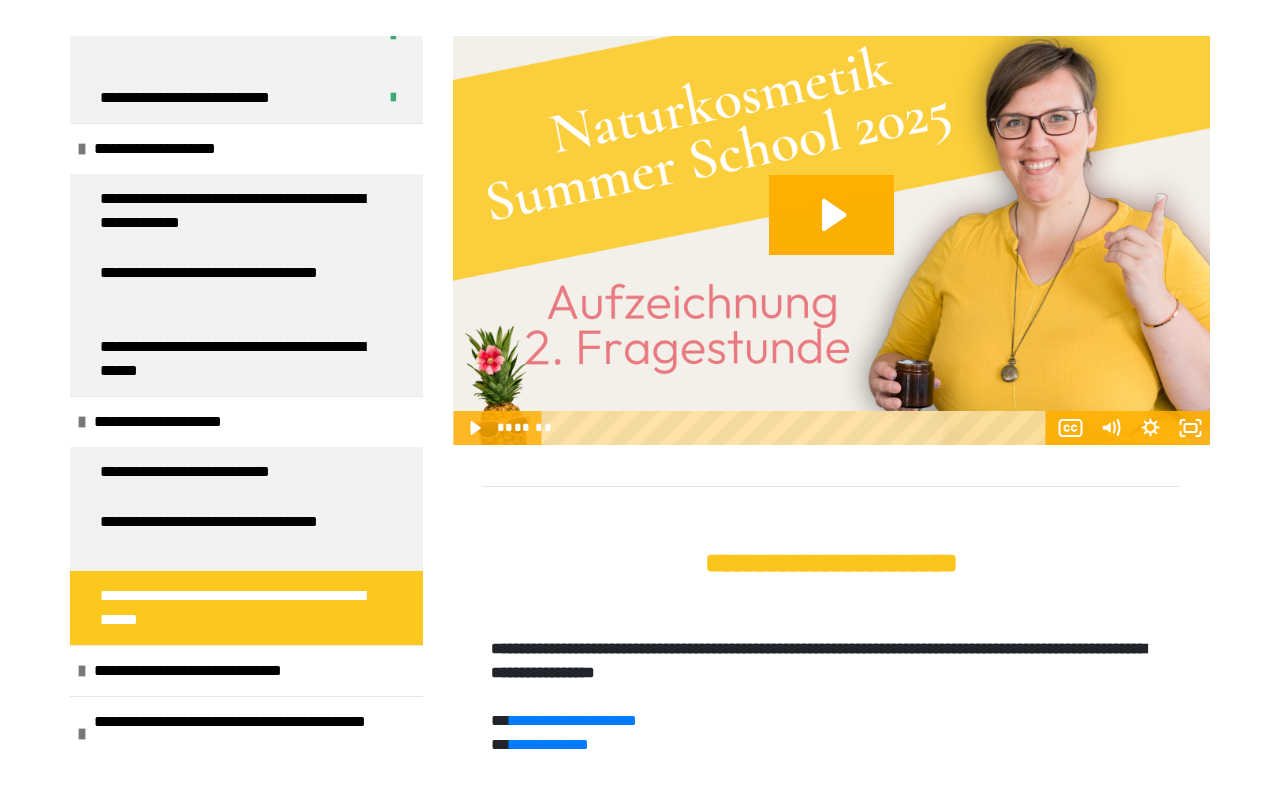scroll, scrollTop: 511, scrollLeft: 0, axis: vertical 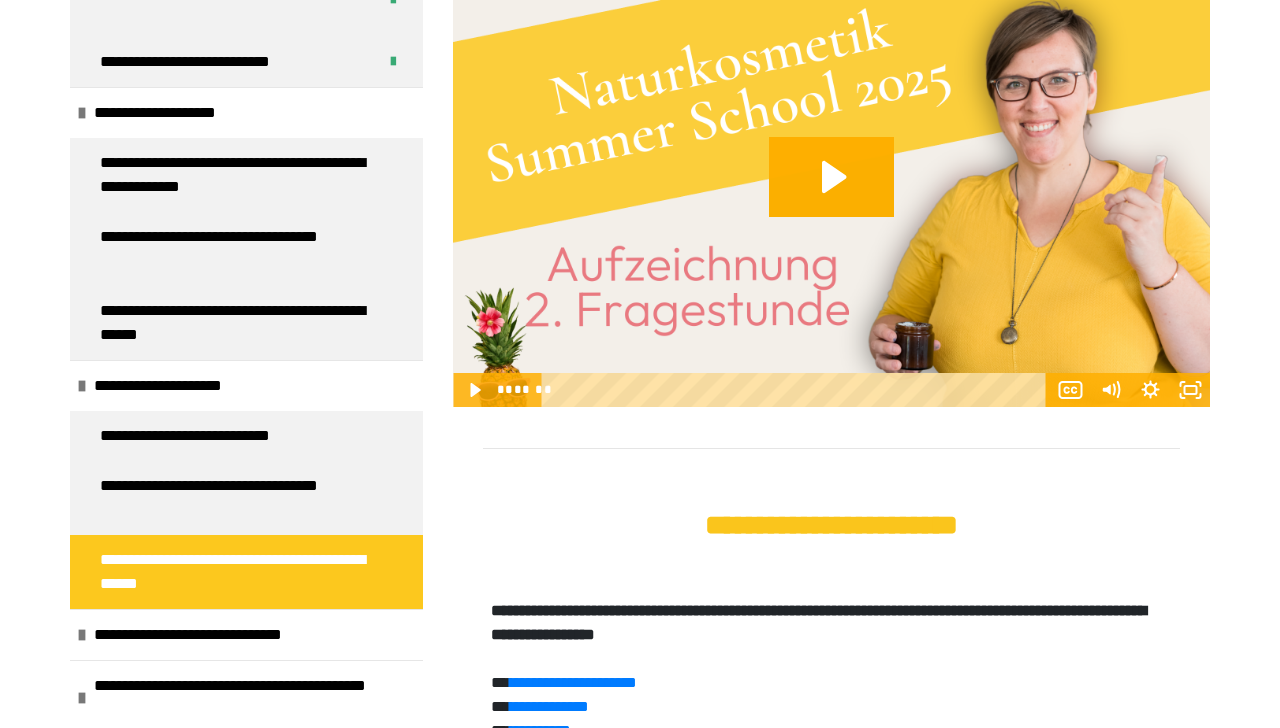 click 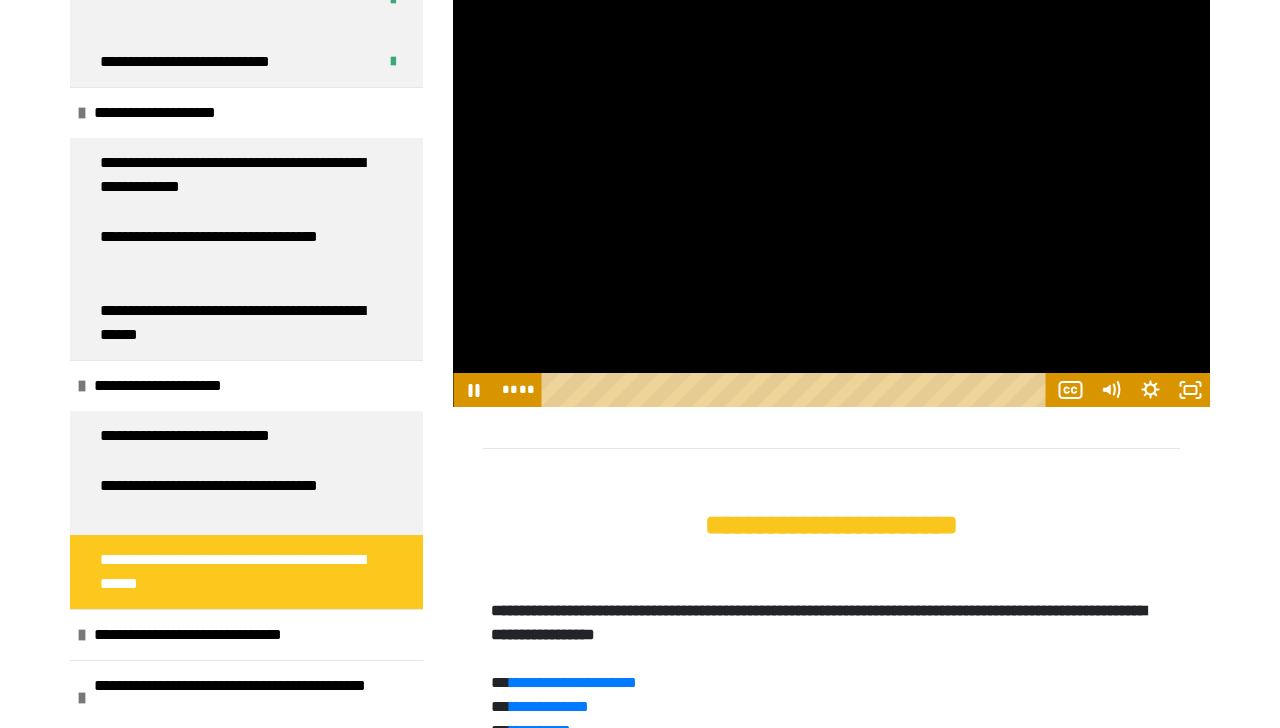 click 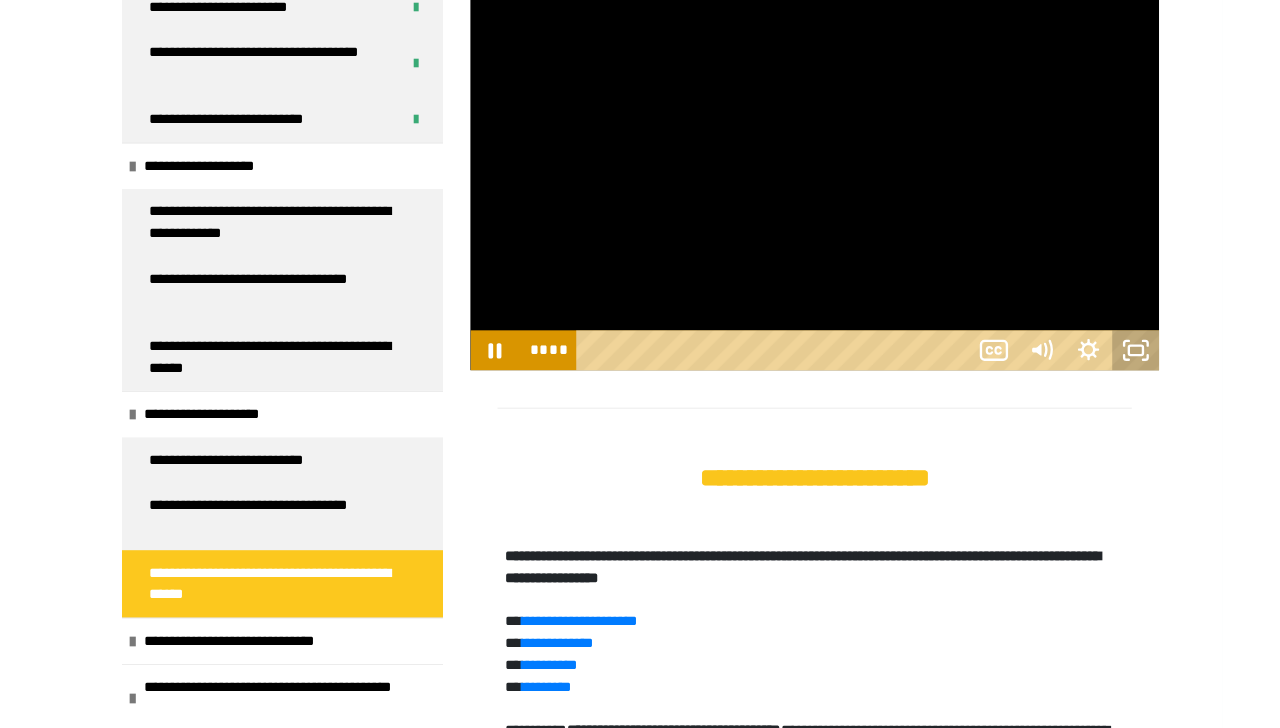 scroll, scrollTop: 524, scrollLeft: 0, axis: vertical 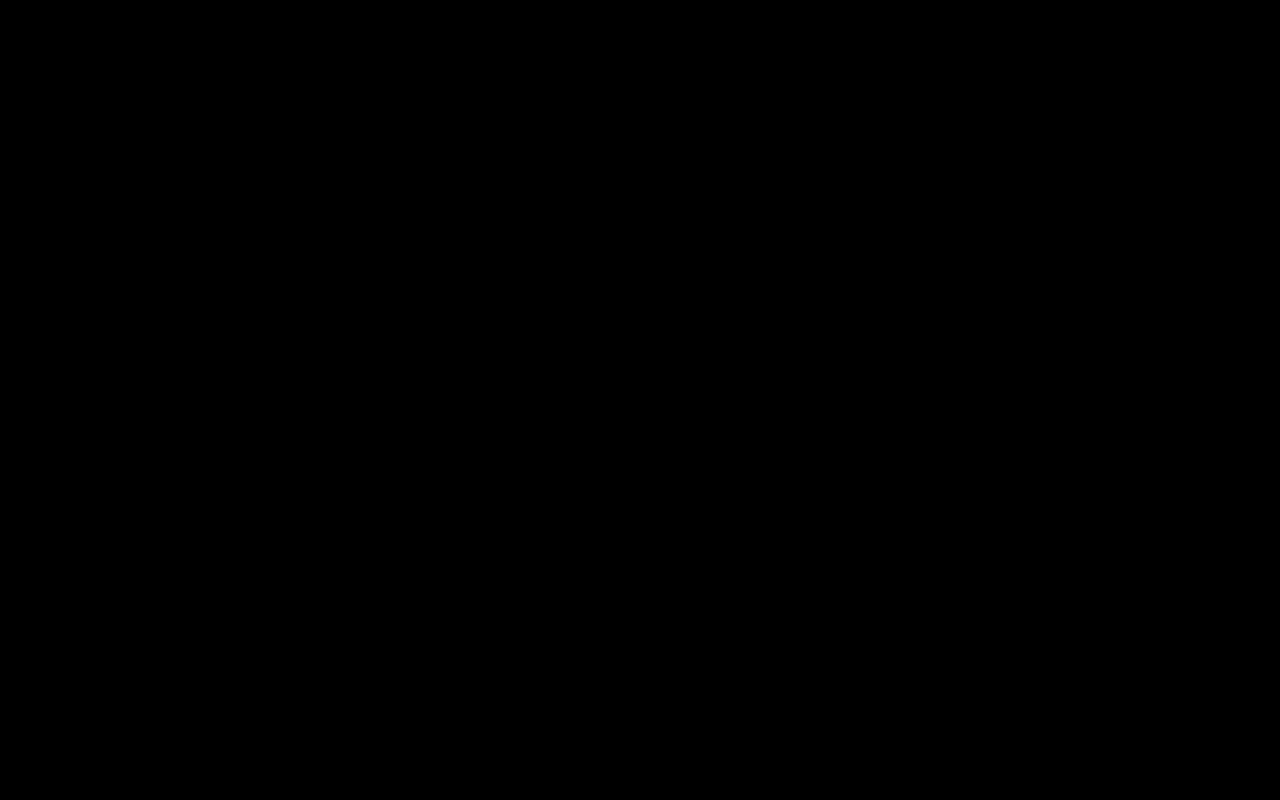 click at bounding box center [640, 400] 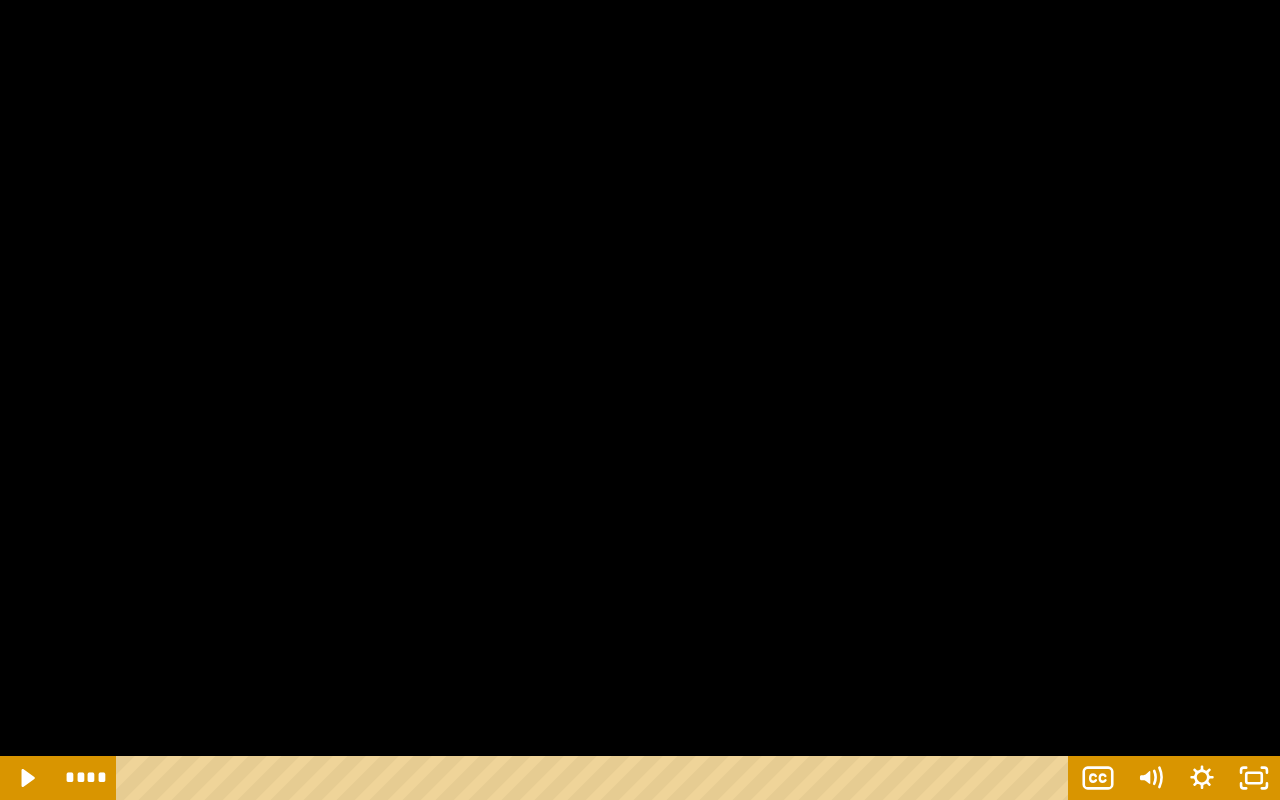 click 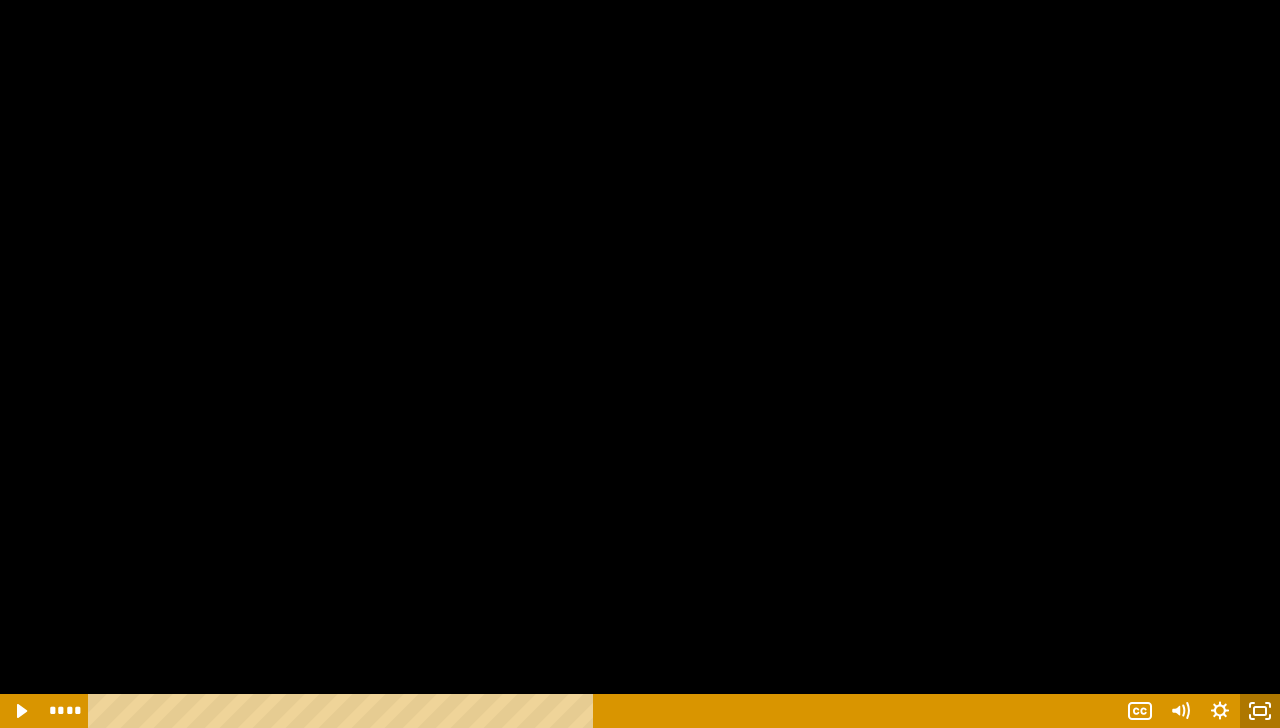 scroll, scrollTop: 596, scrollLeft: 0, axis: vertical 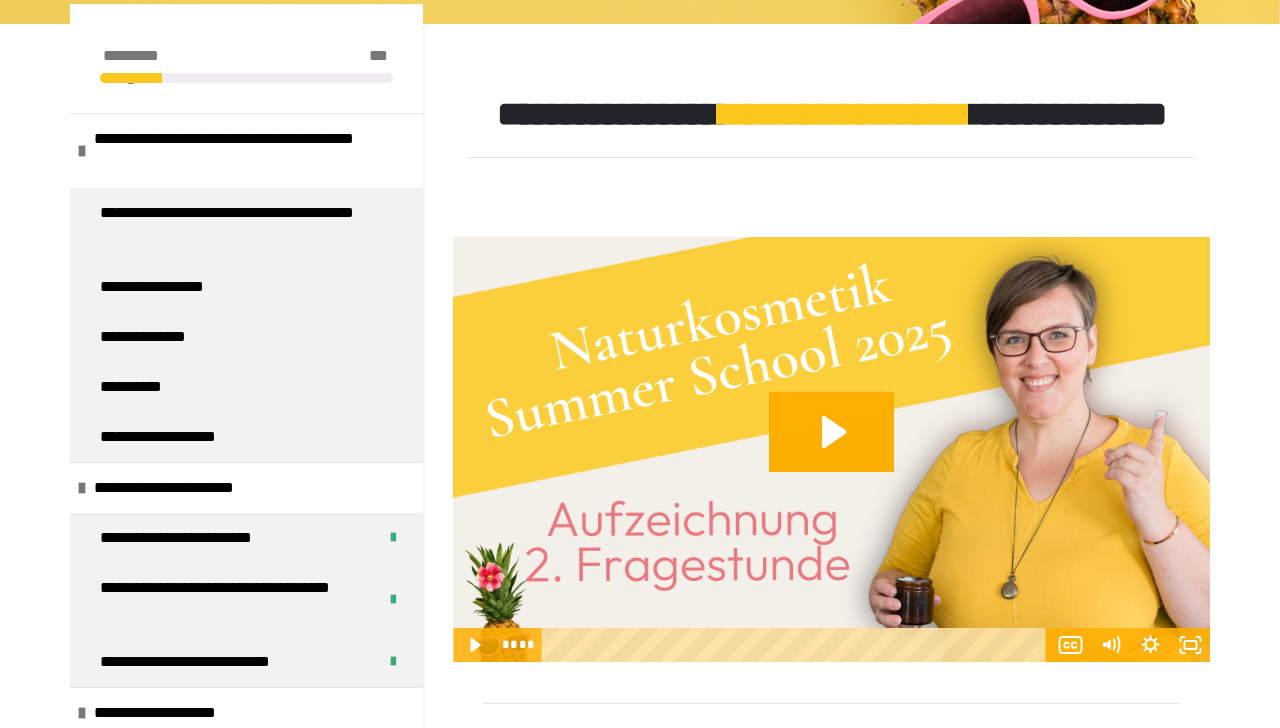click 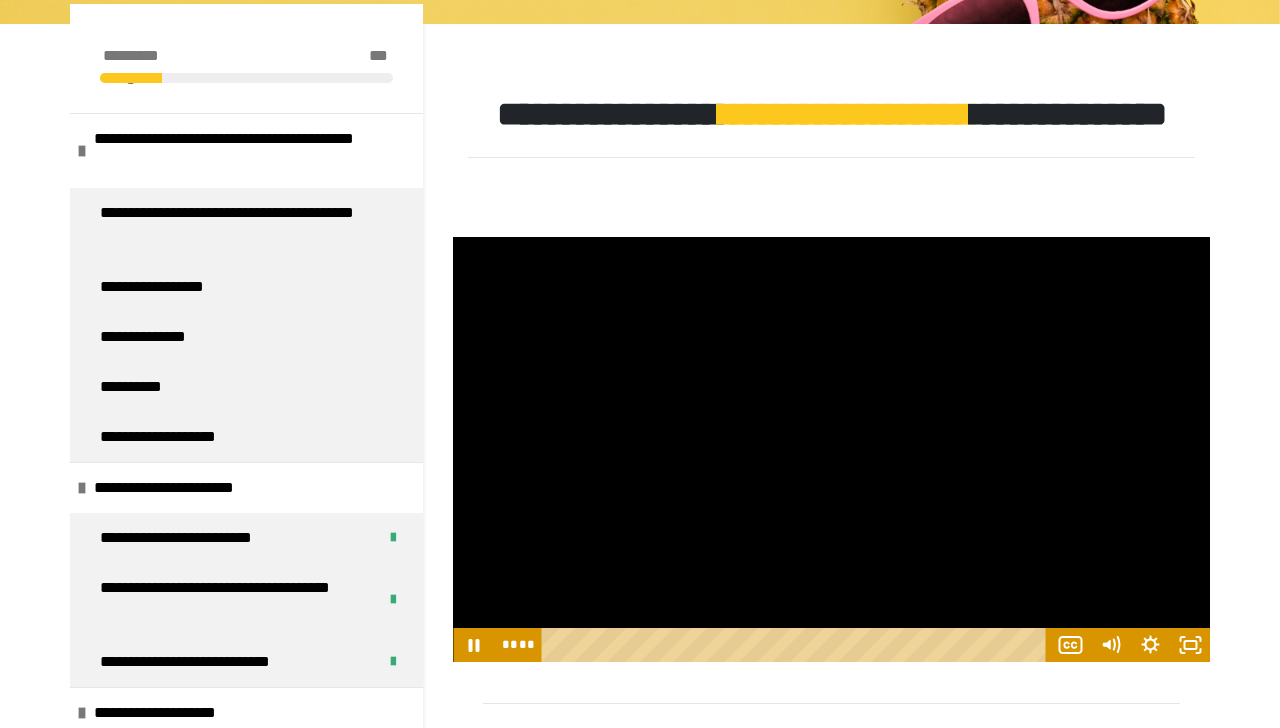 click 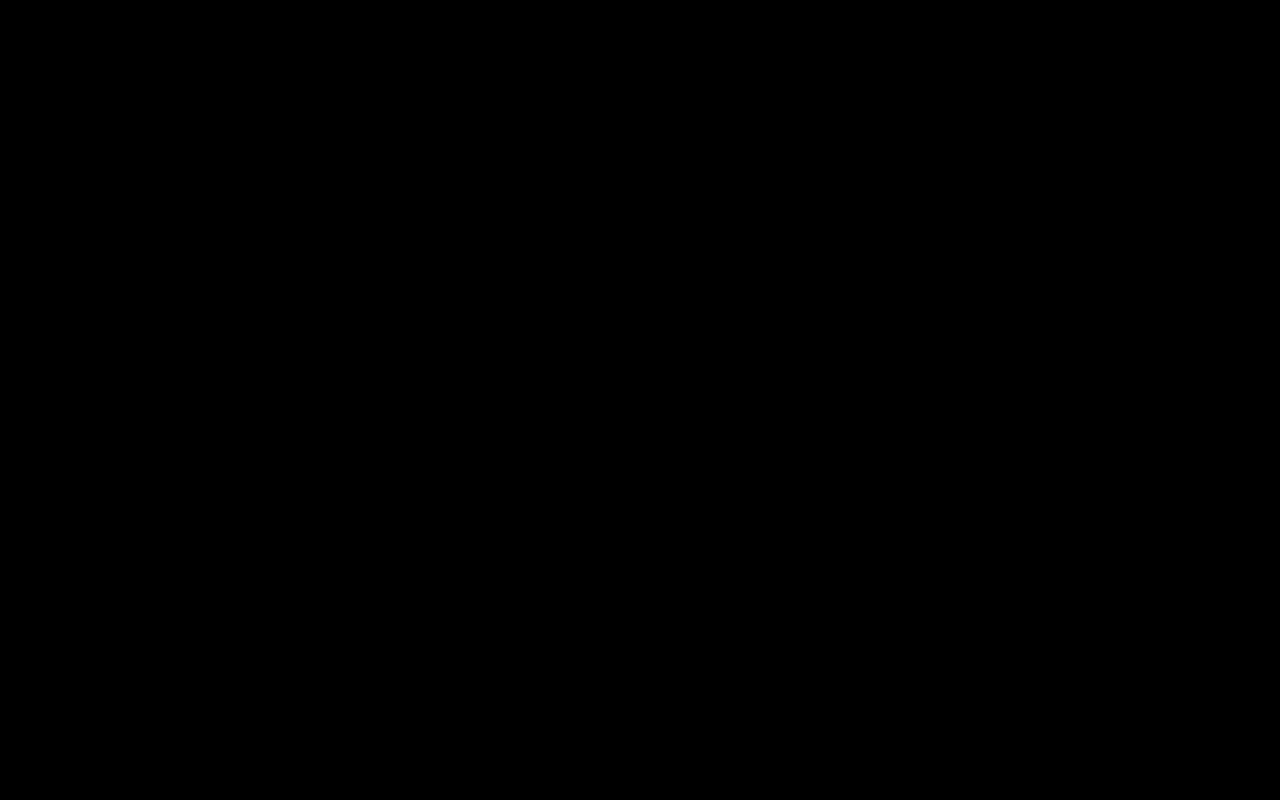 click at bounding box center (640, 400) 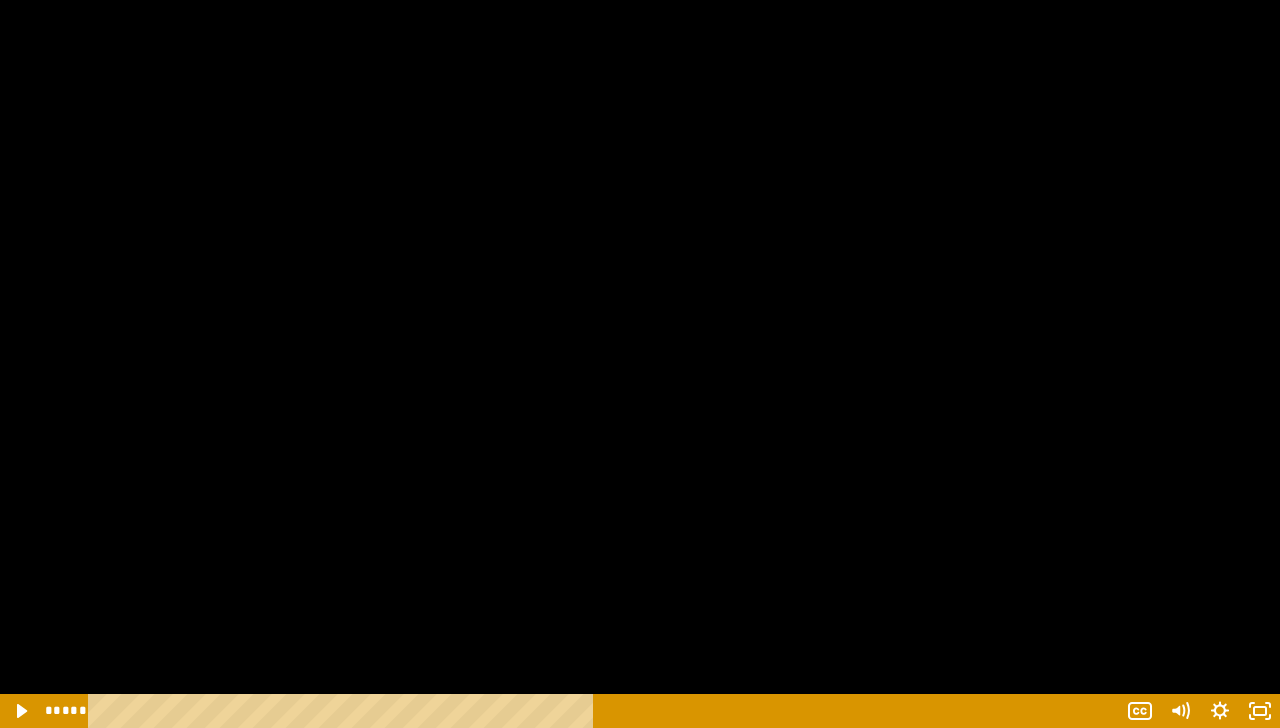 scroll, scrollTop: 532, scrollLeft: 0, axis: vertical 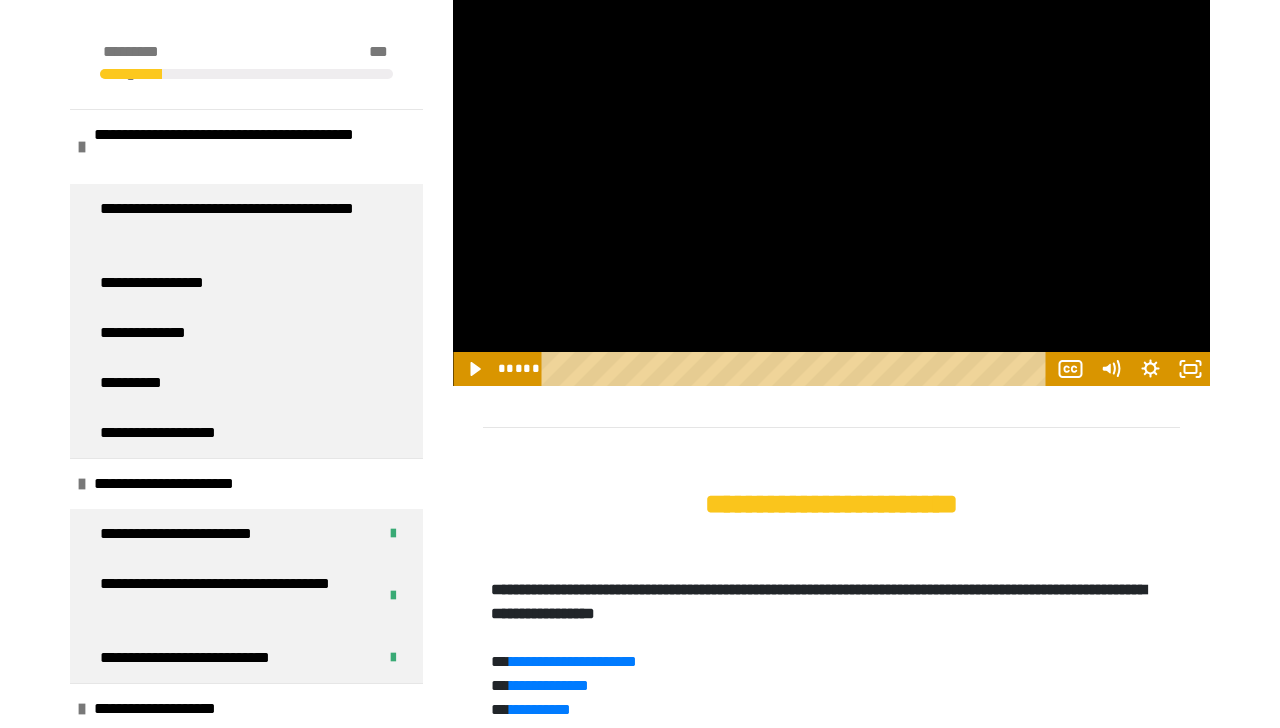 click 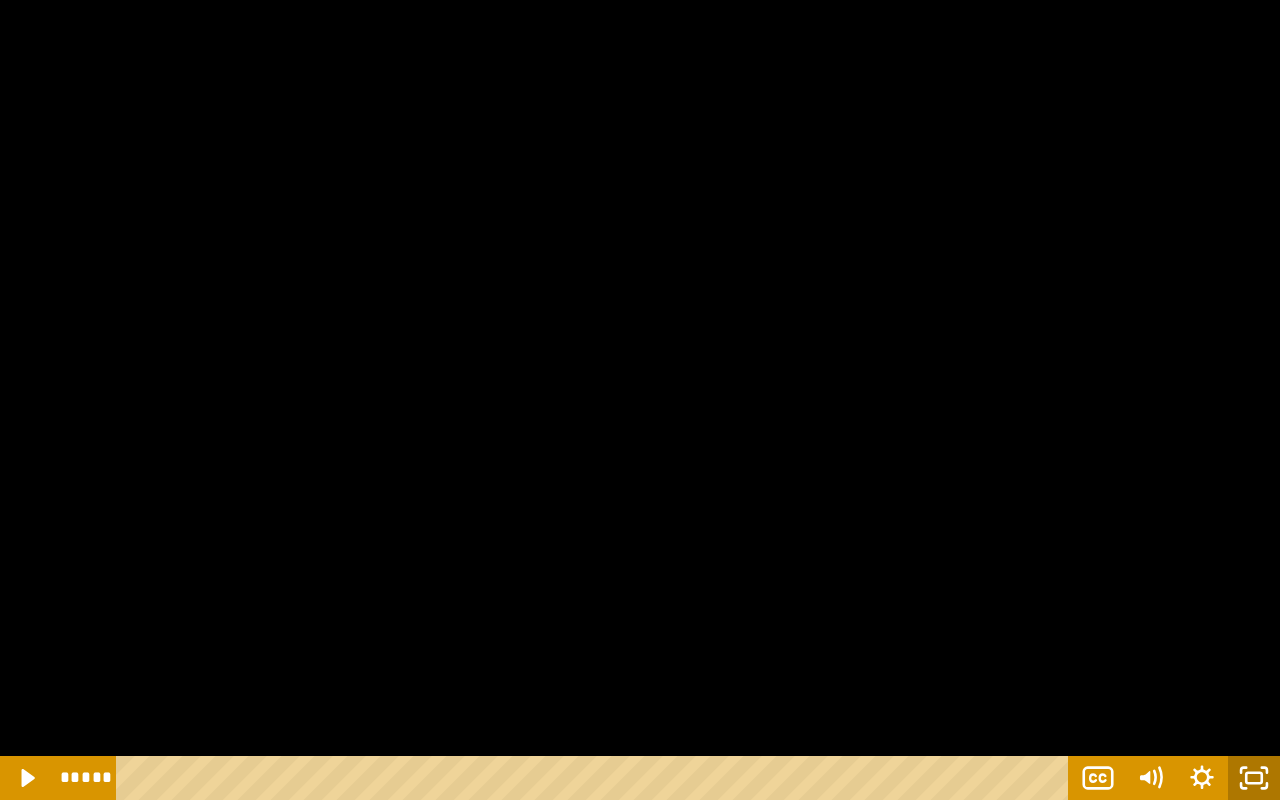 click 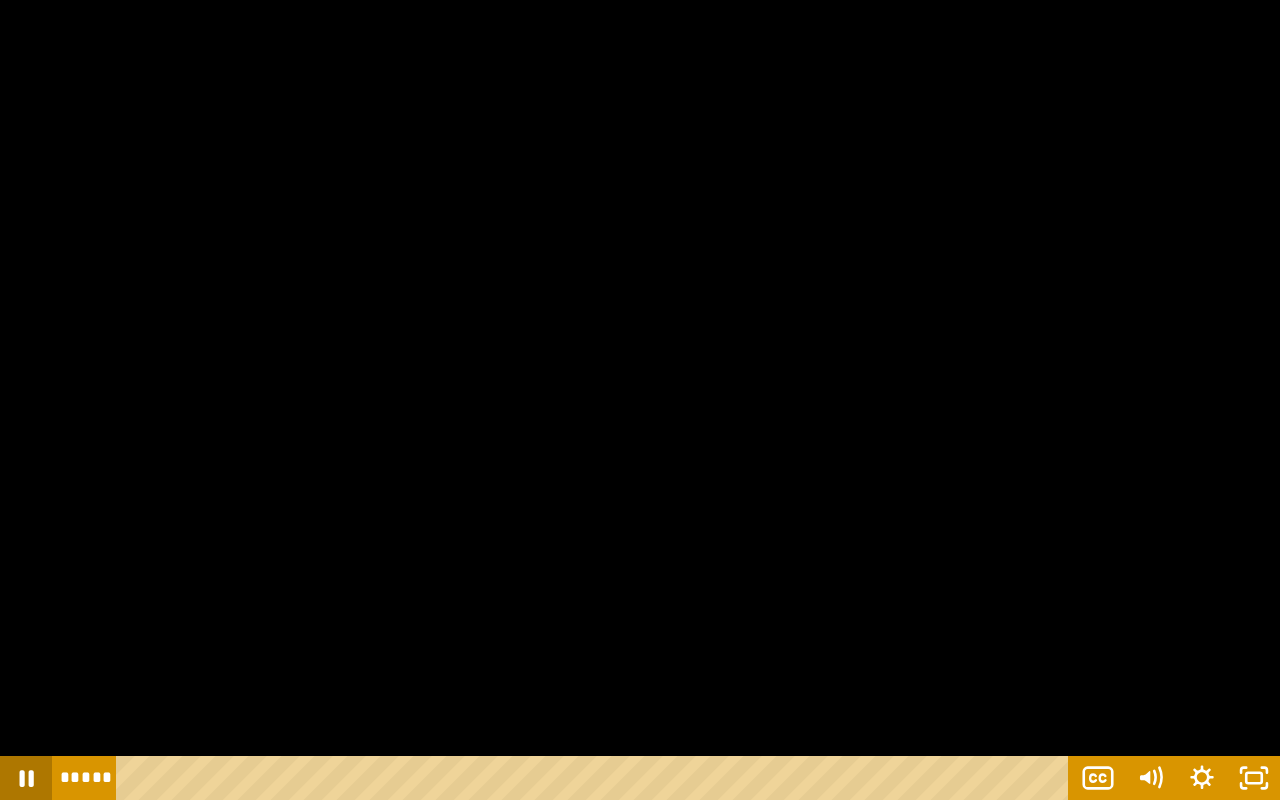 click at bounding box center (640, 400) 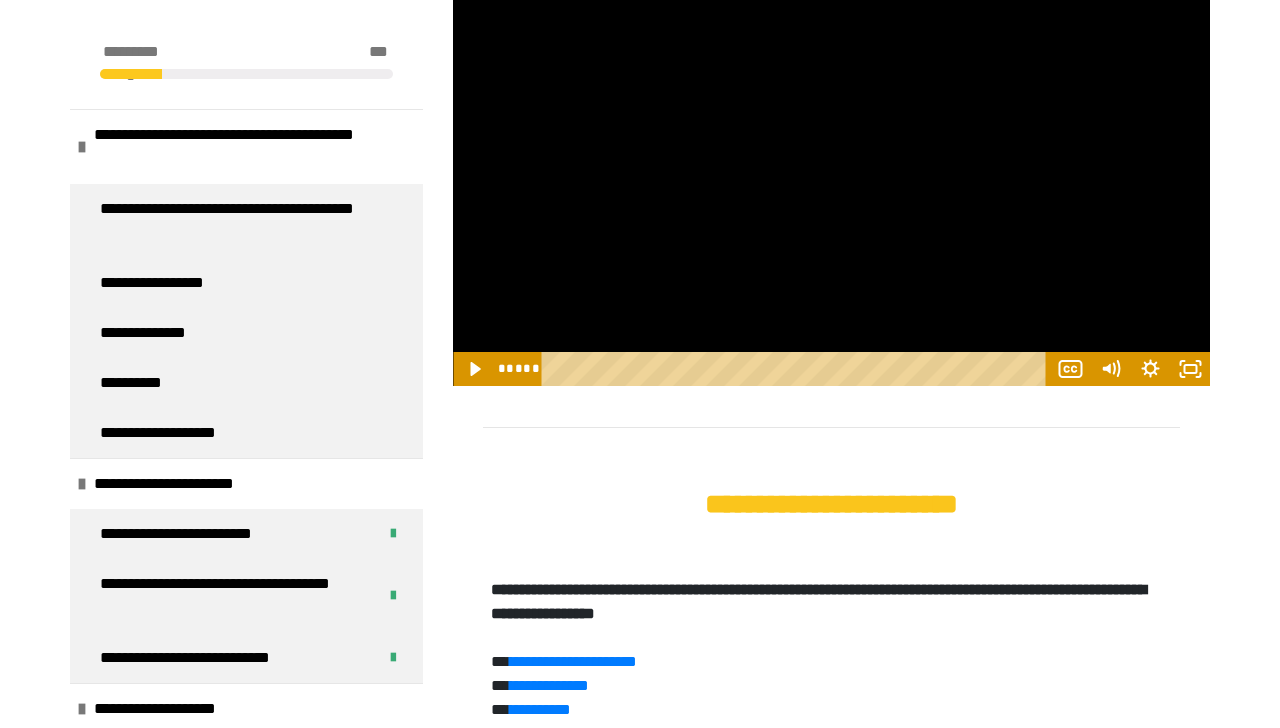 click 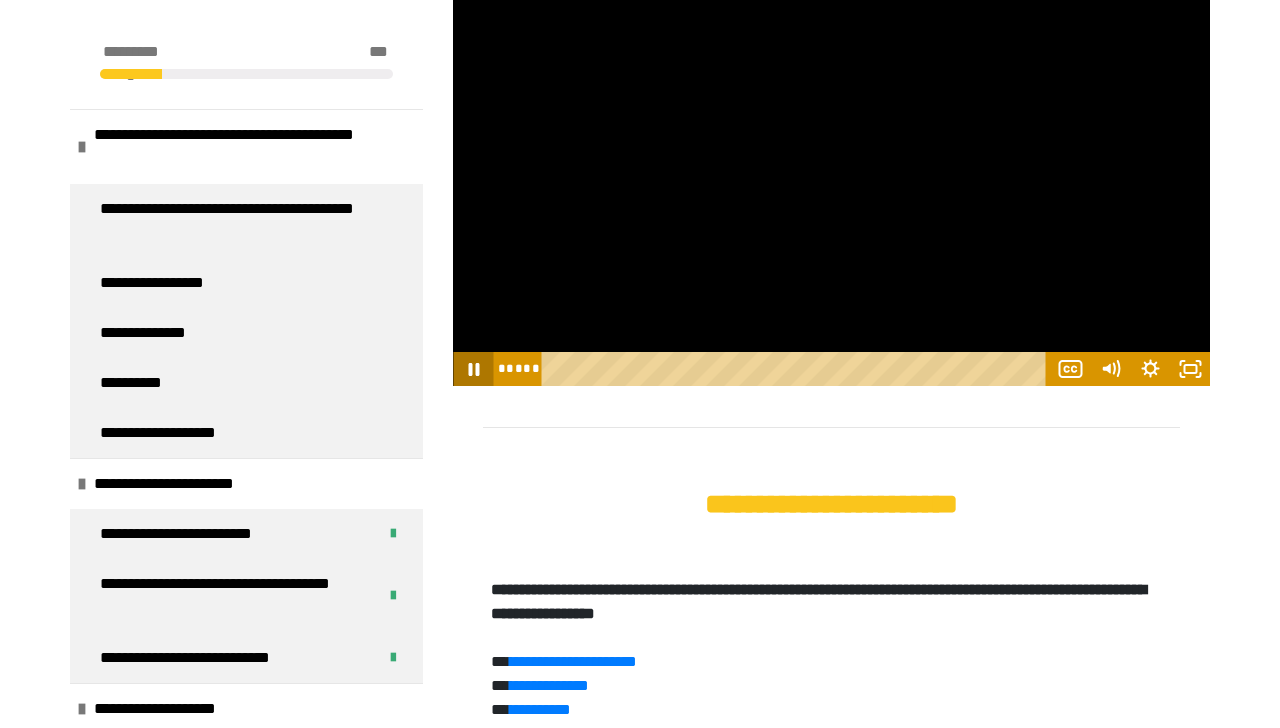 click 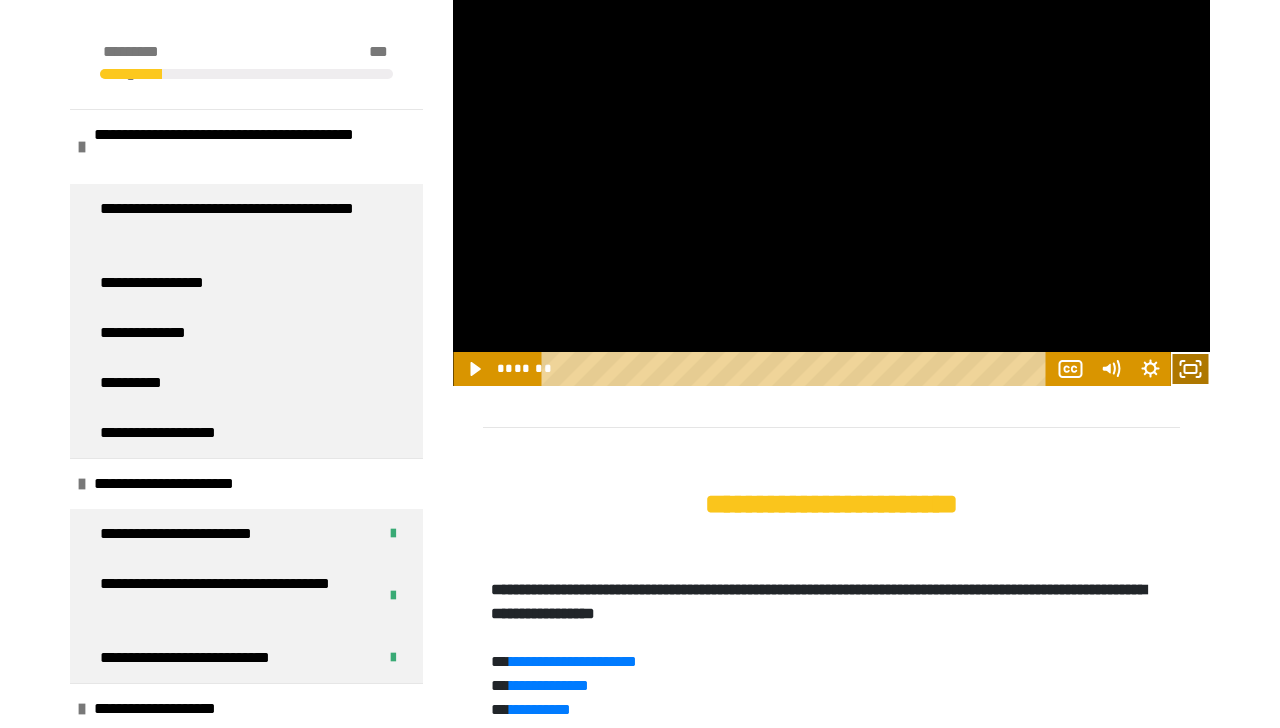 click 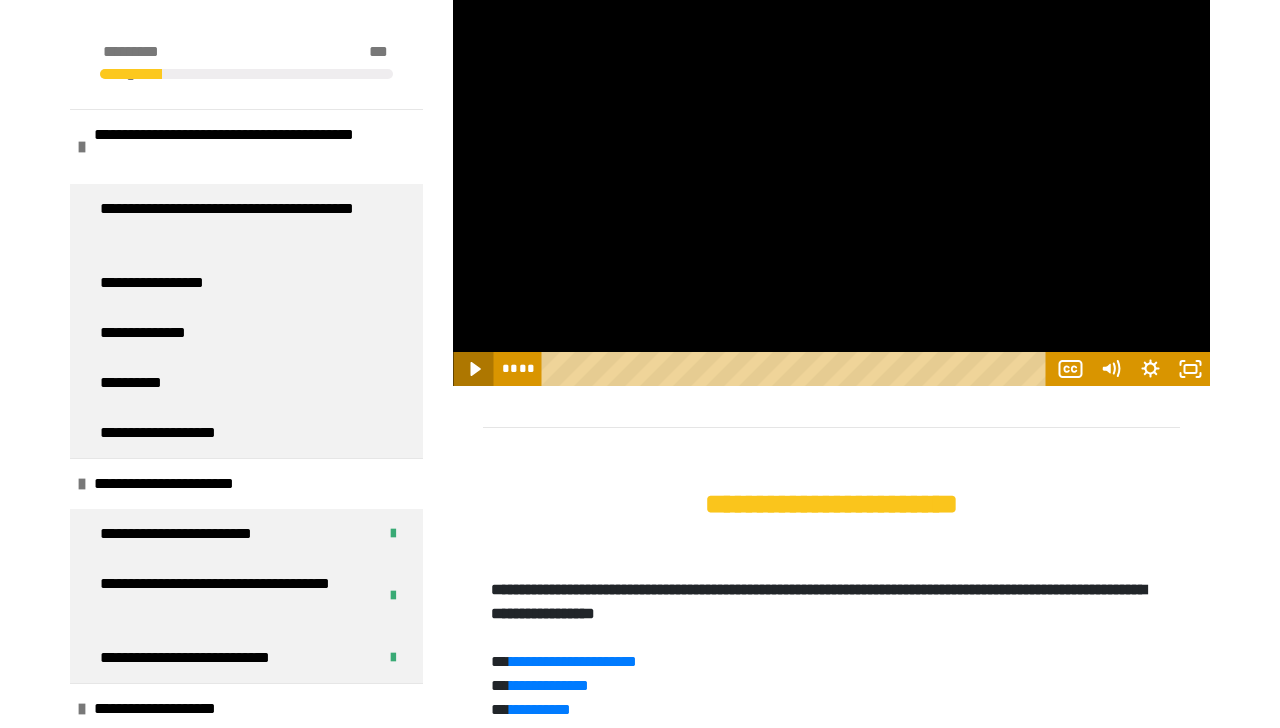 click 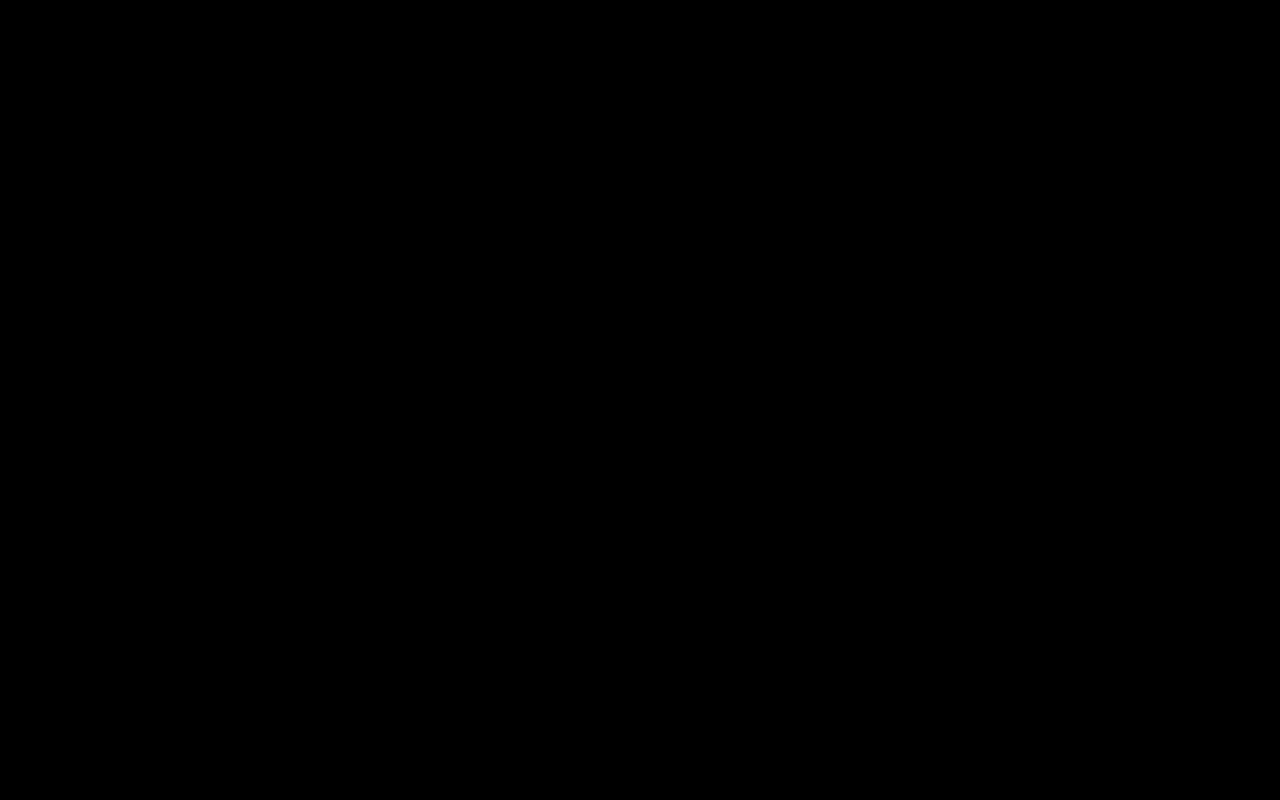 click at bounding box center (640, 400) 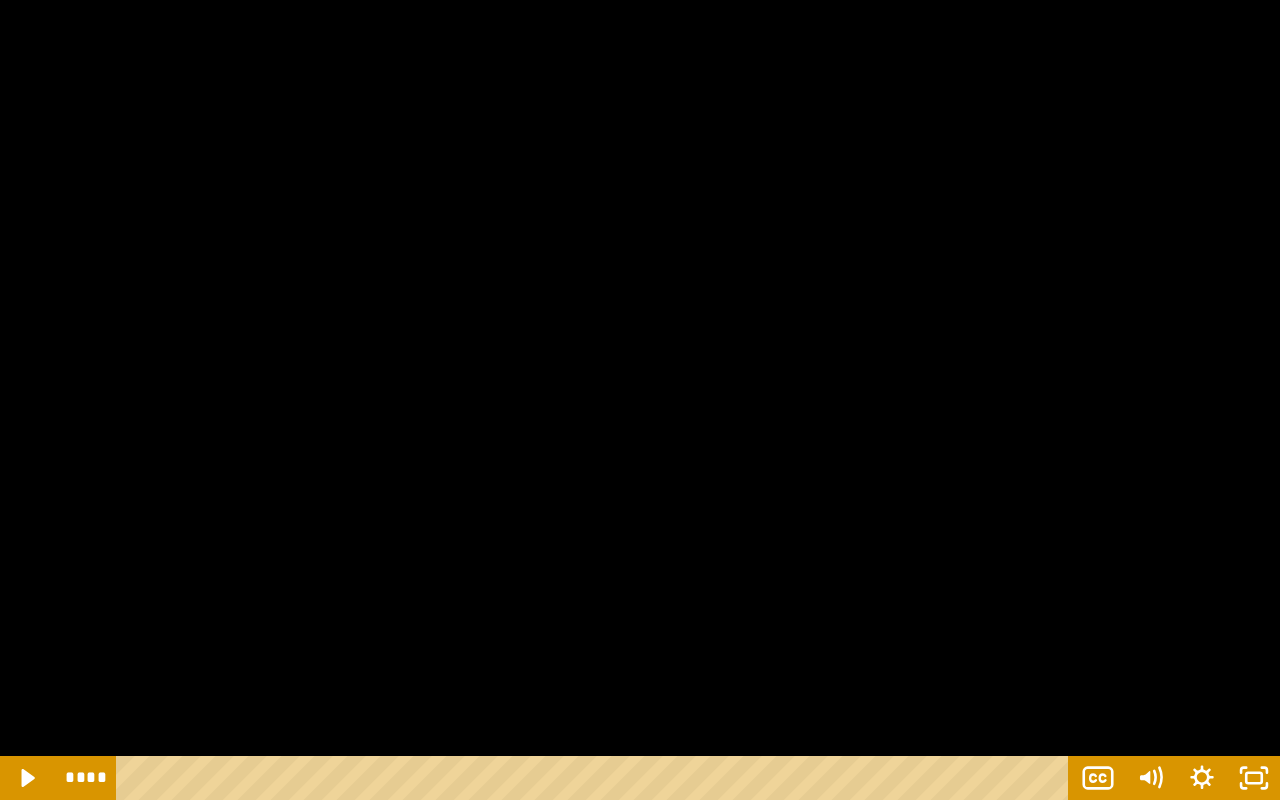 click 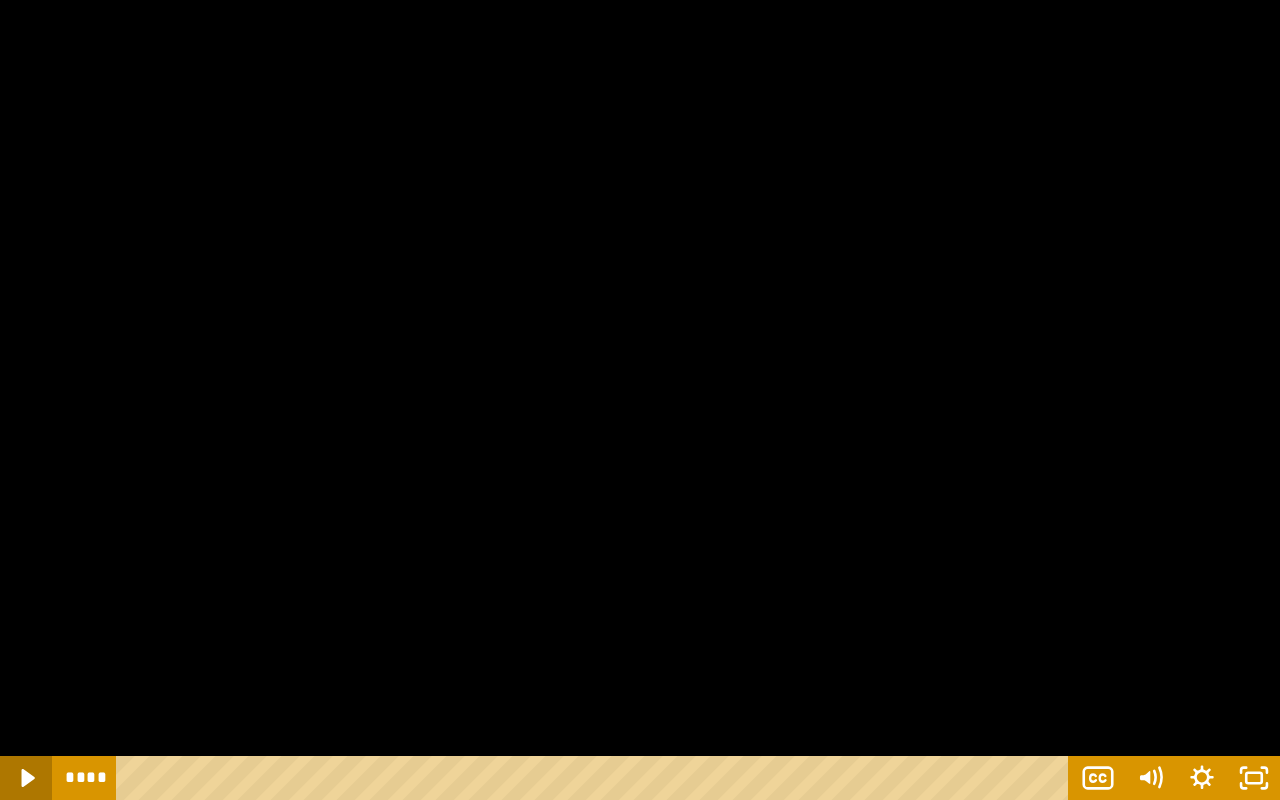 click 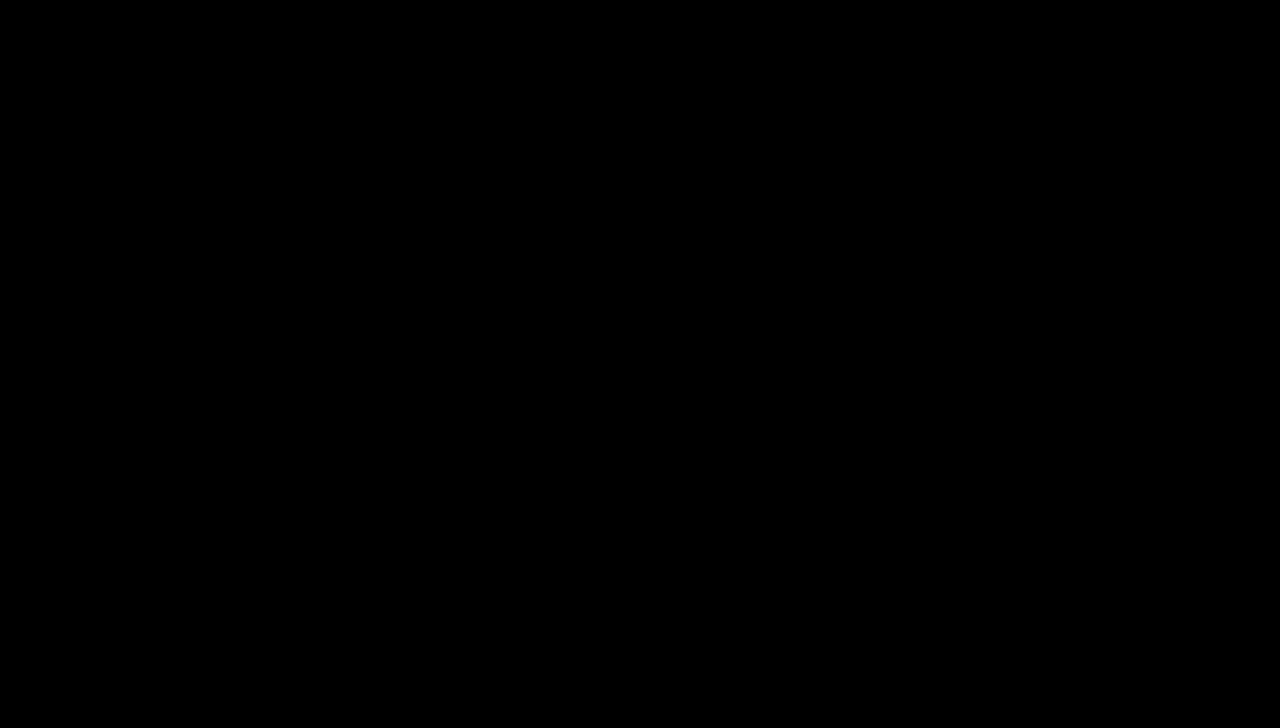 scroll, scrollTop: 449, scrollLeft: 0, axis: vertical 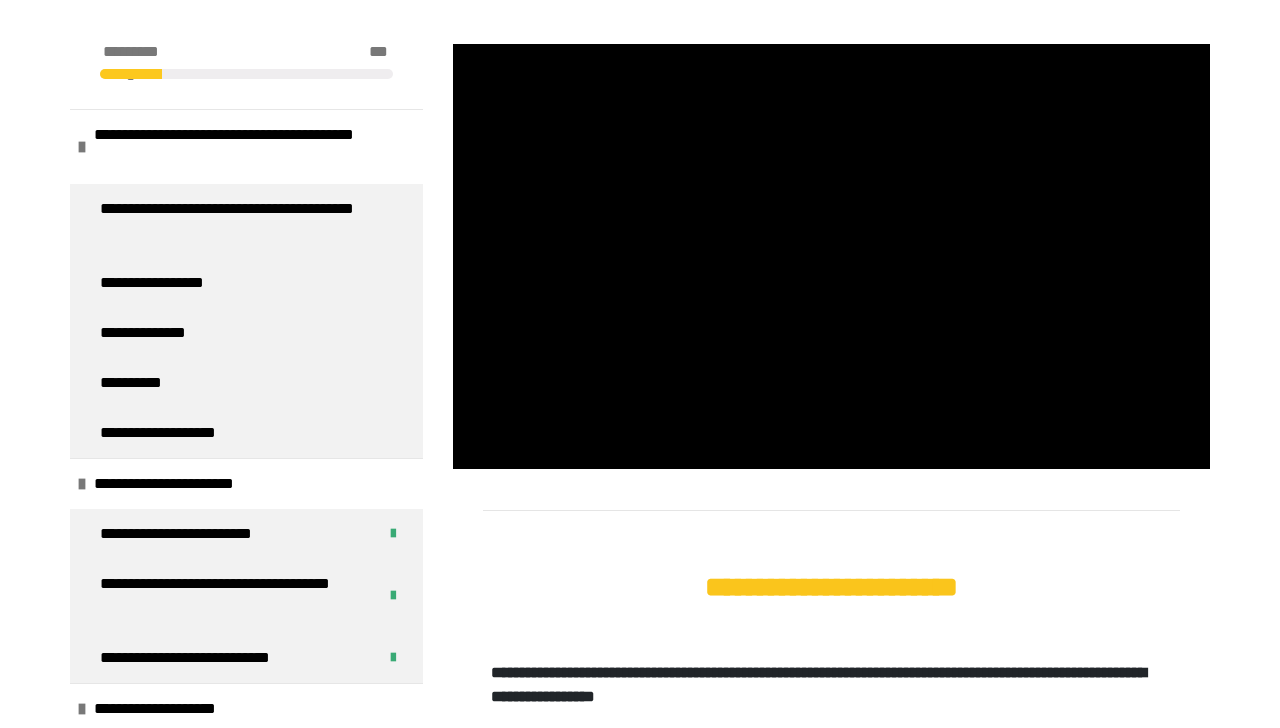 click at bounding box center [831, 257] 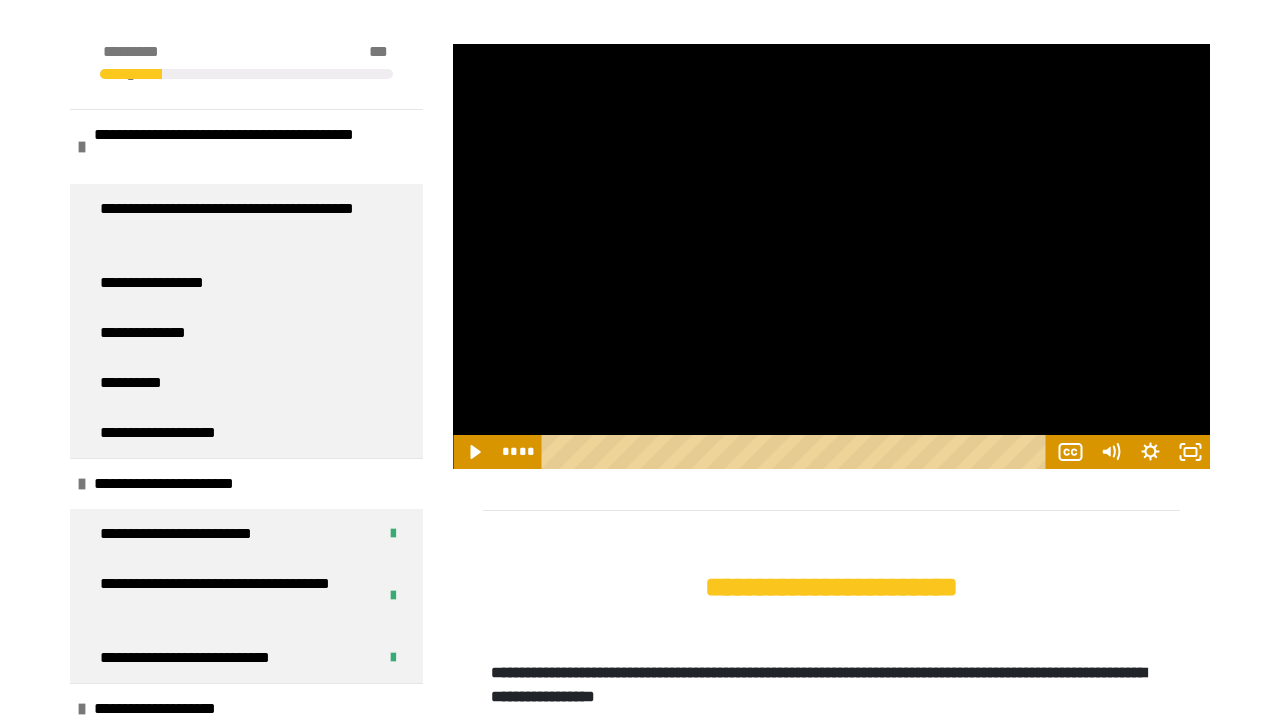 click 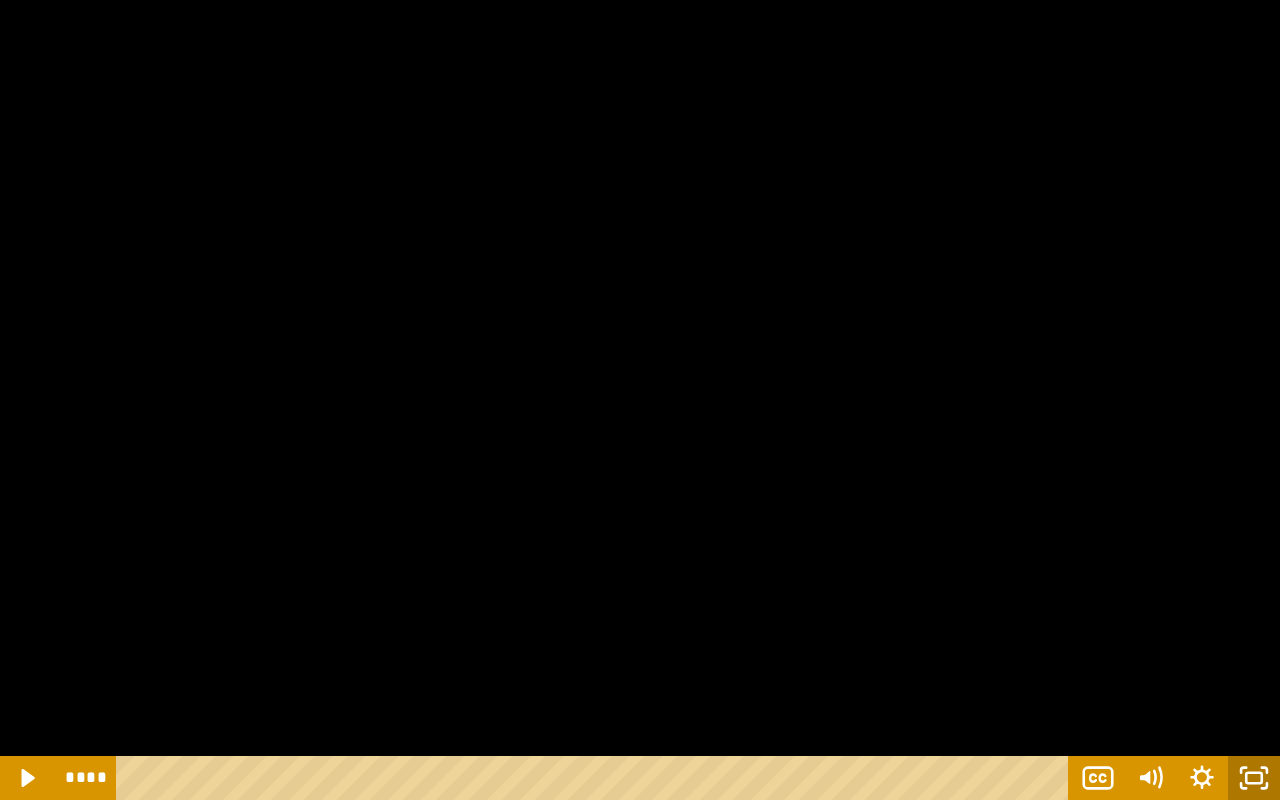 click 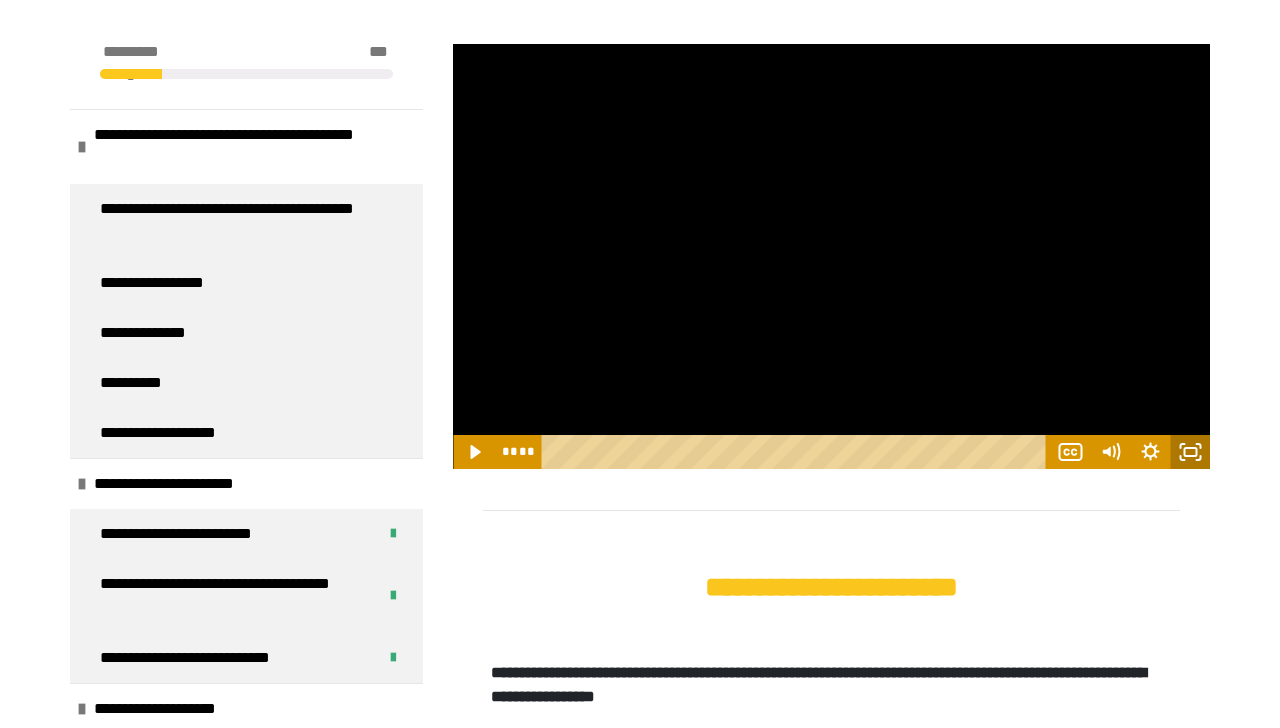 click 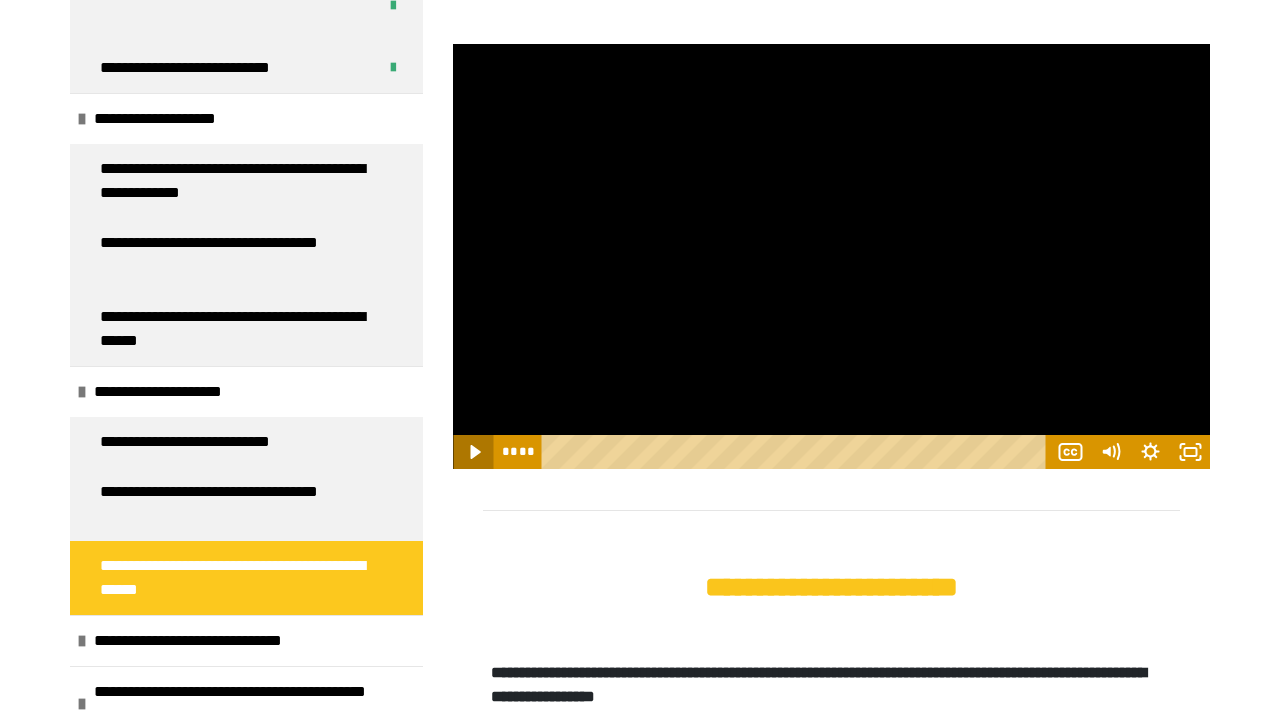 scroll, scrollTop: 594, scrollLeft: 0, axis: vertical 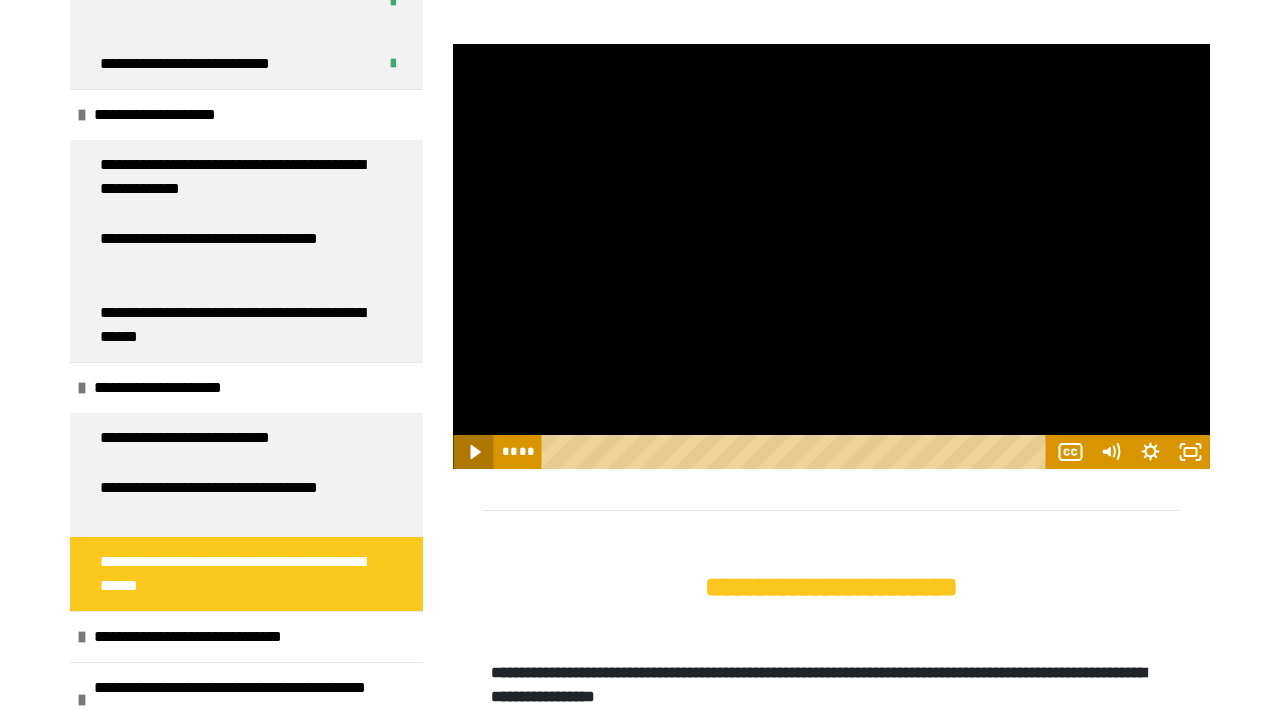 click on "**********" at bounding box center [238, 500] 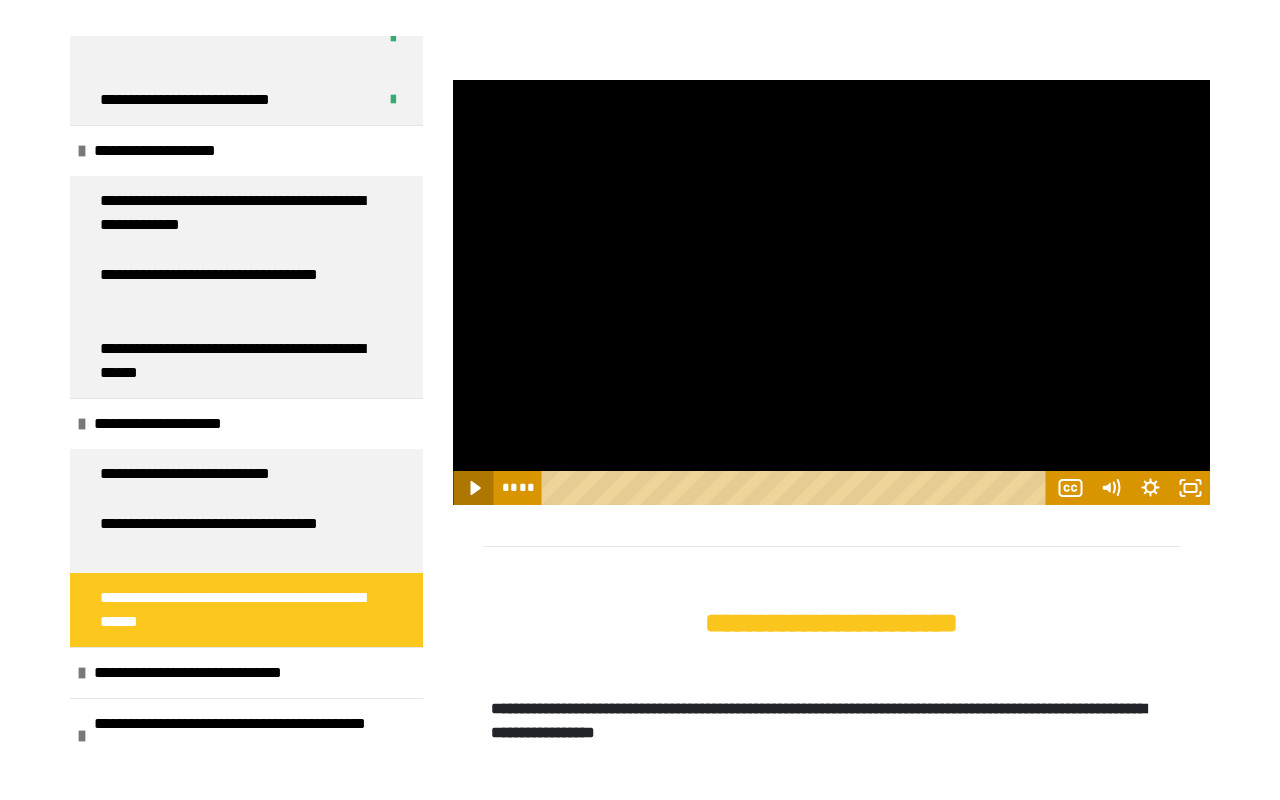 scroll, scrollTop: 270, scrollLeft: 0, axis: vertical 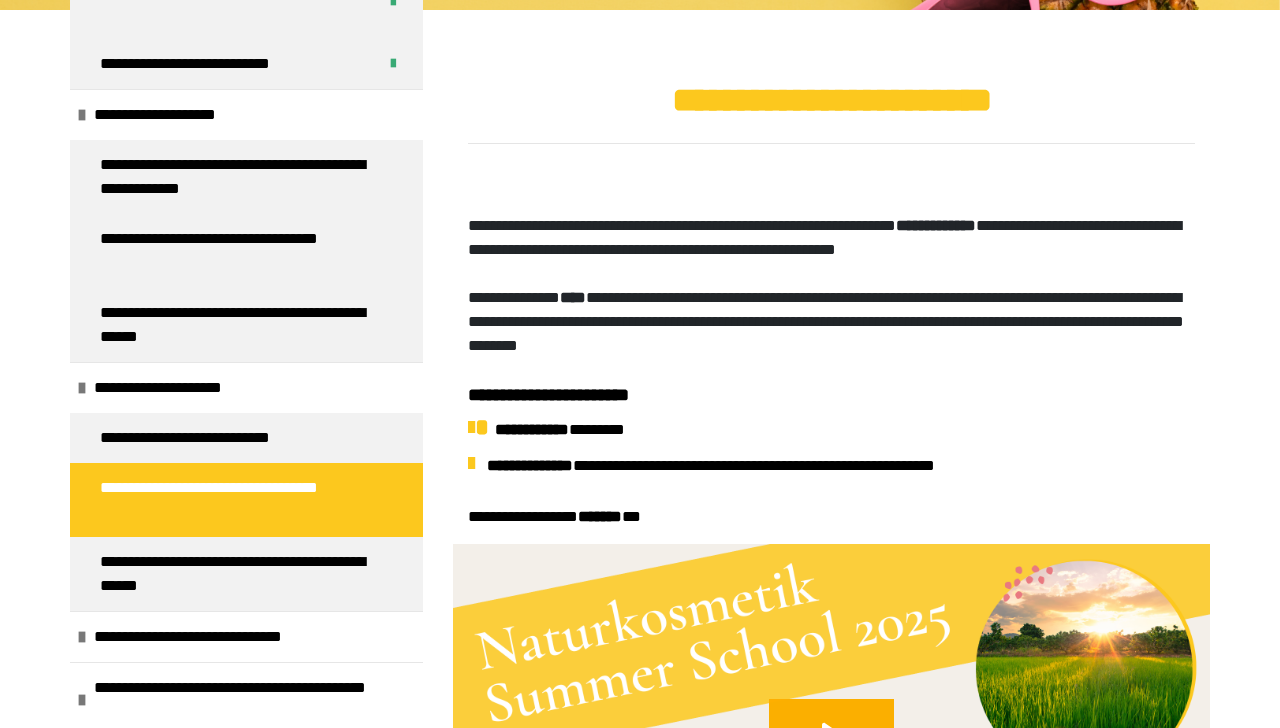 click on "**********" at bounding box center [238, 574] 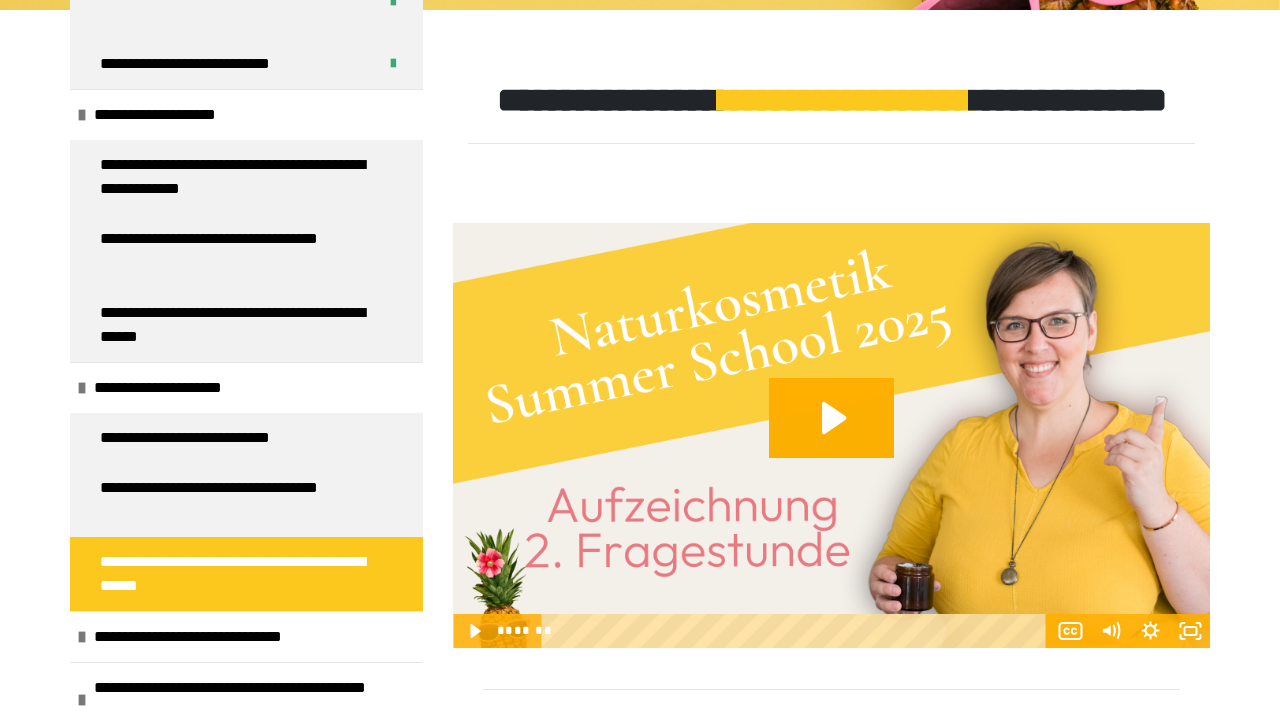 click 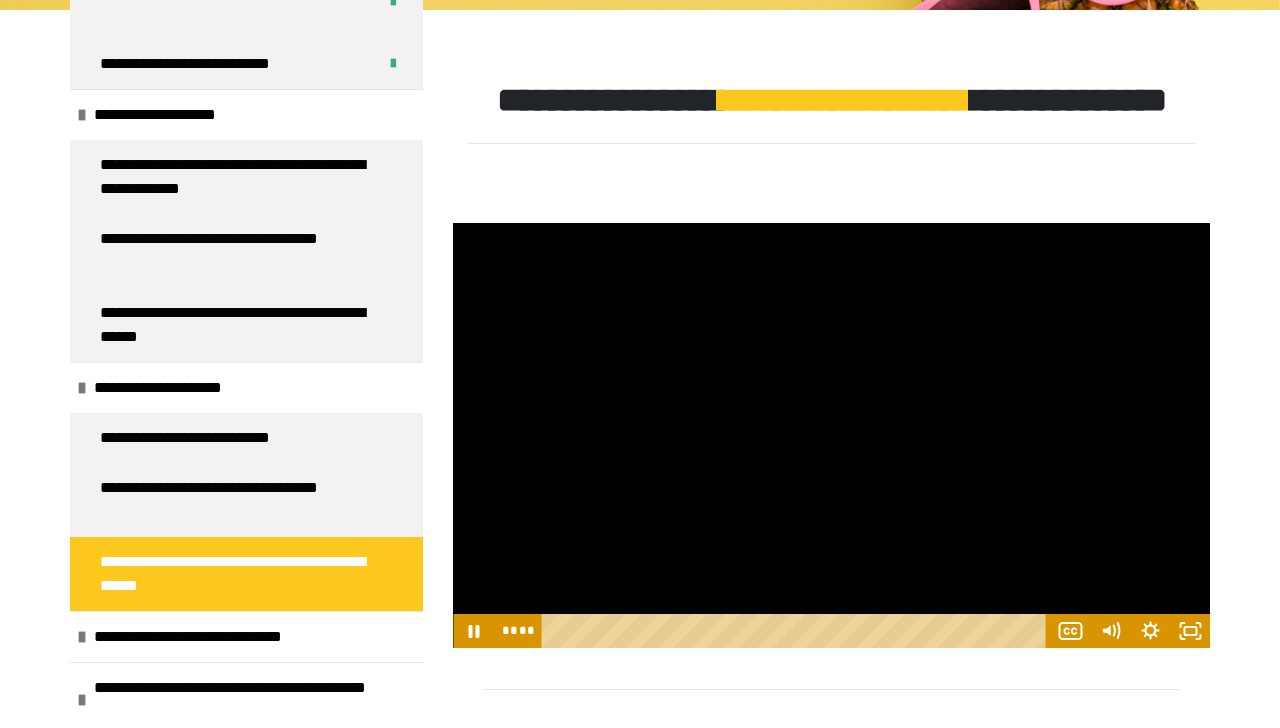 click at bounding box center [797, 631] 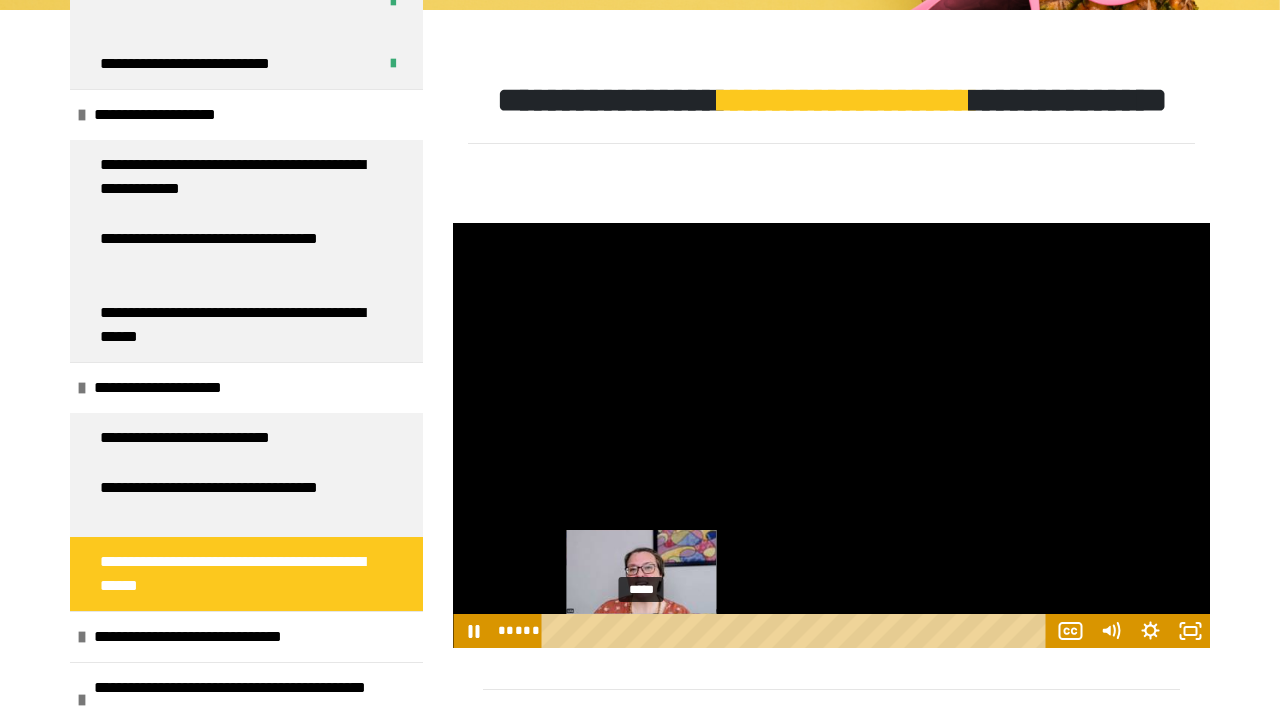 click 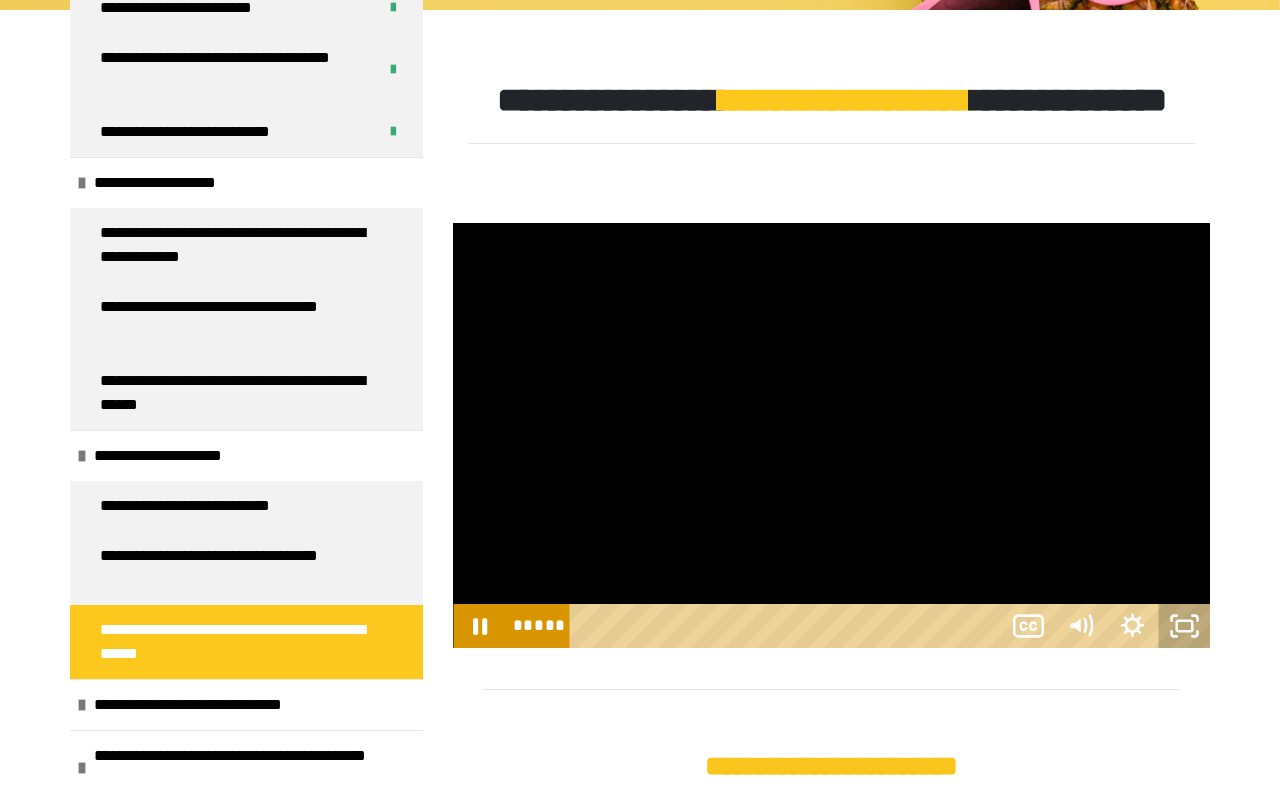 scroll, scrollTop: 524, scrollLeft: 0, axis: vertical 